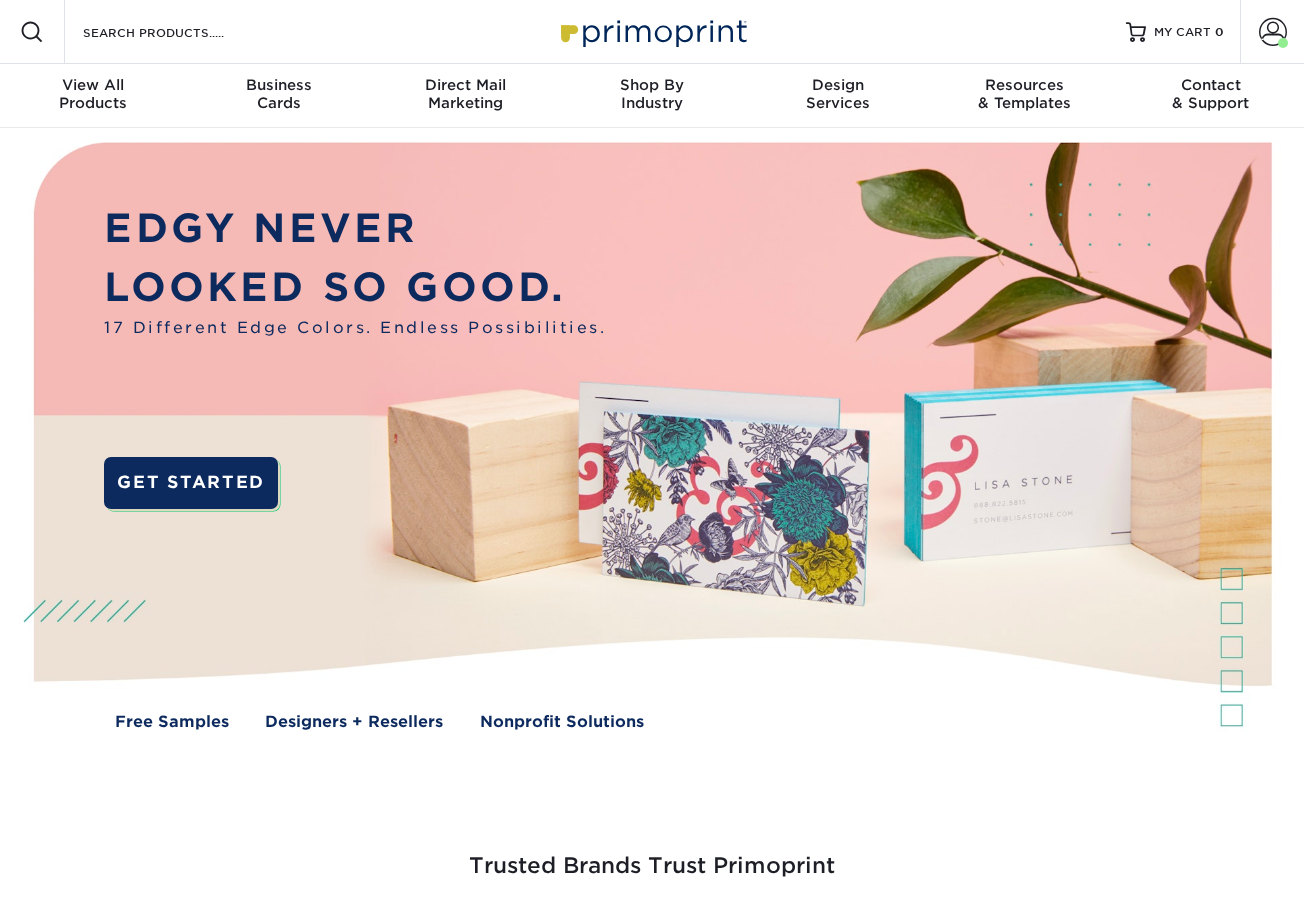 scroll, scrollTop: 0, scrollLeft: 0, axis: both 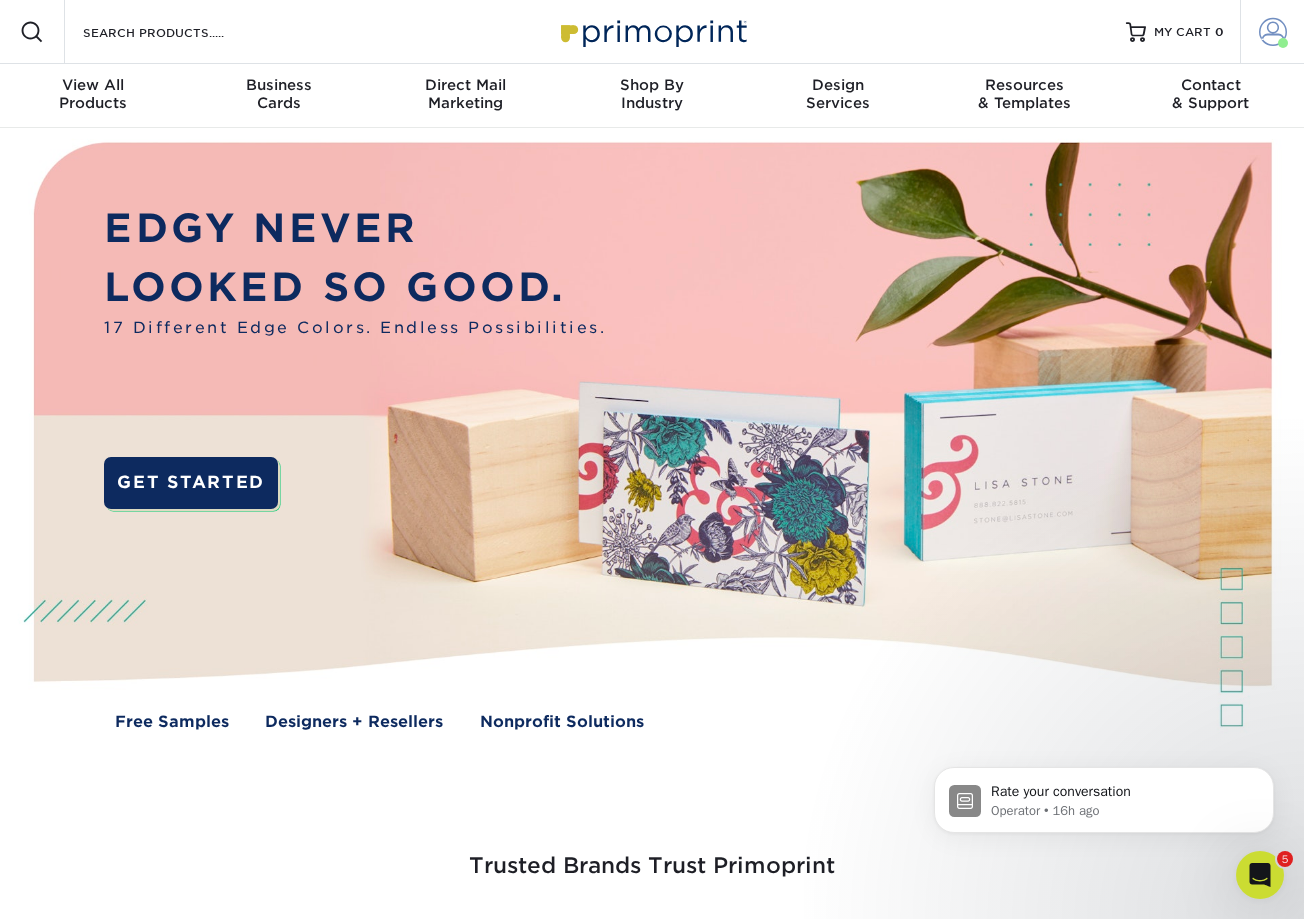 click at bounding box center [1273, 32] 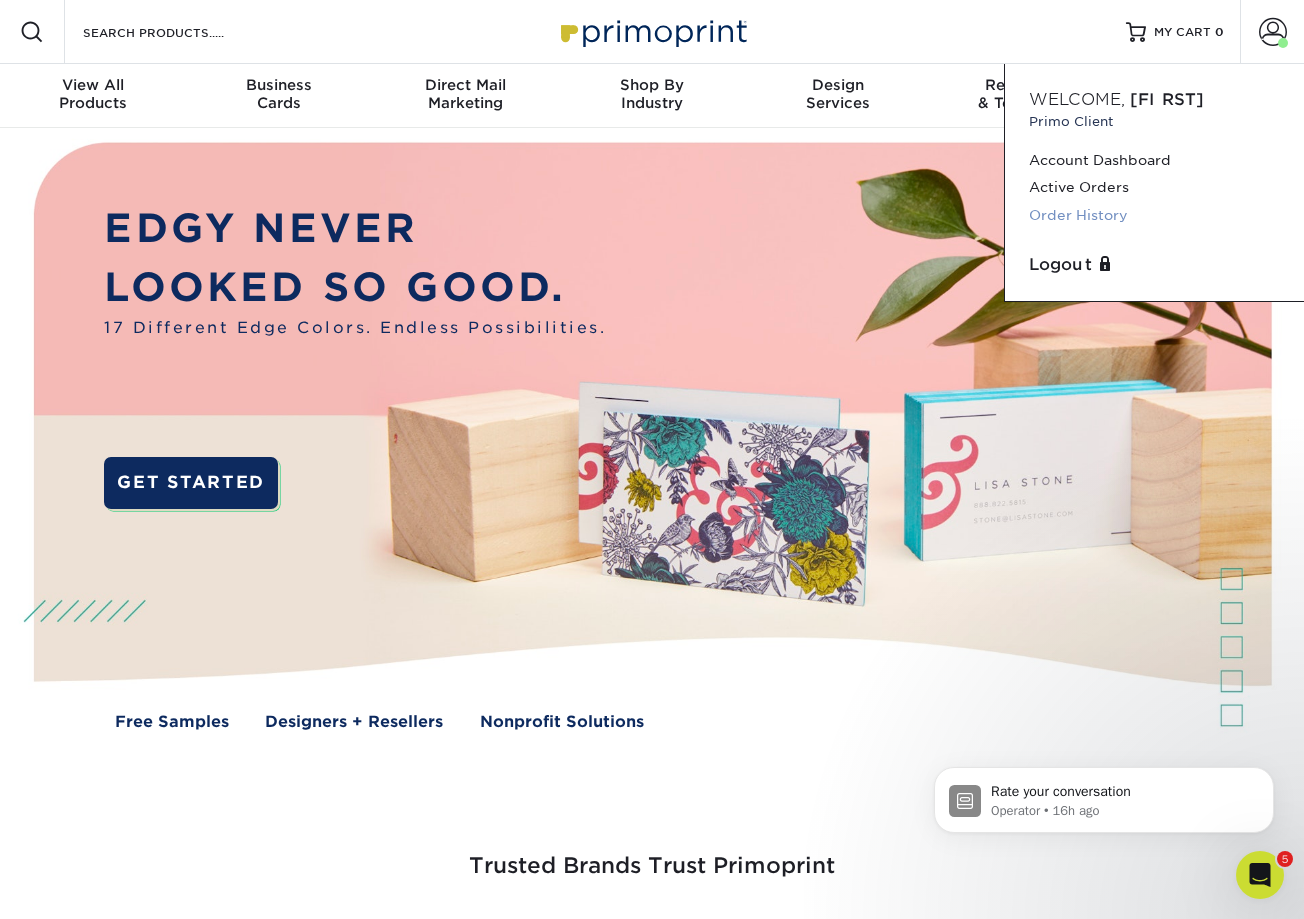 click on "Order History" at bounding box center (1154, 215) 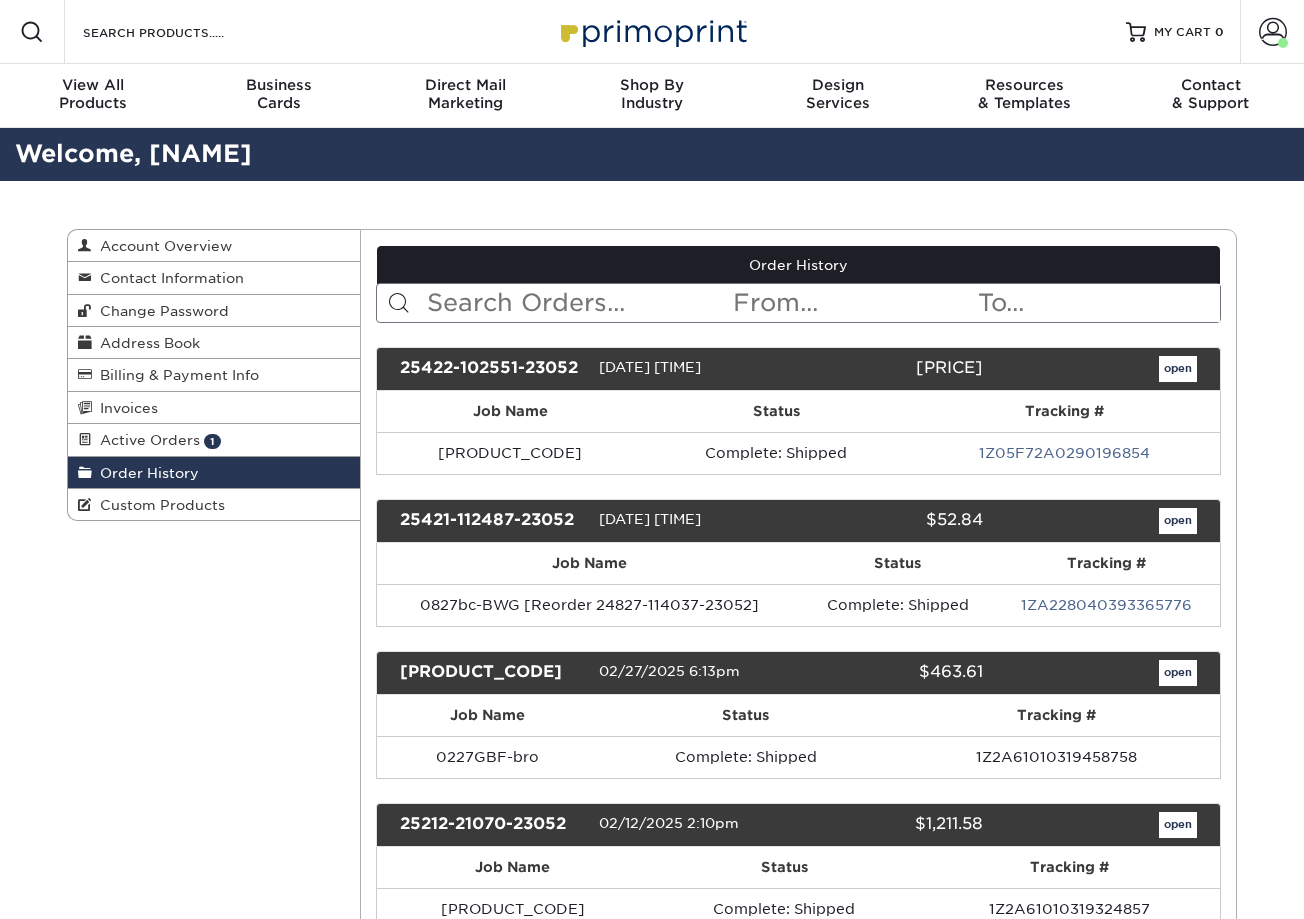 scroll, scrollTop: 0, scrollLeft: 0, axis: both 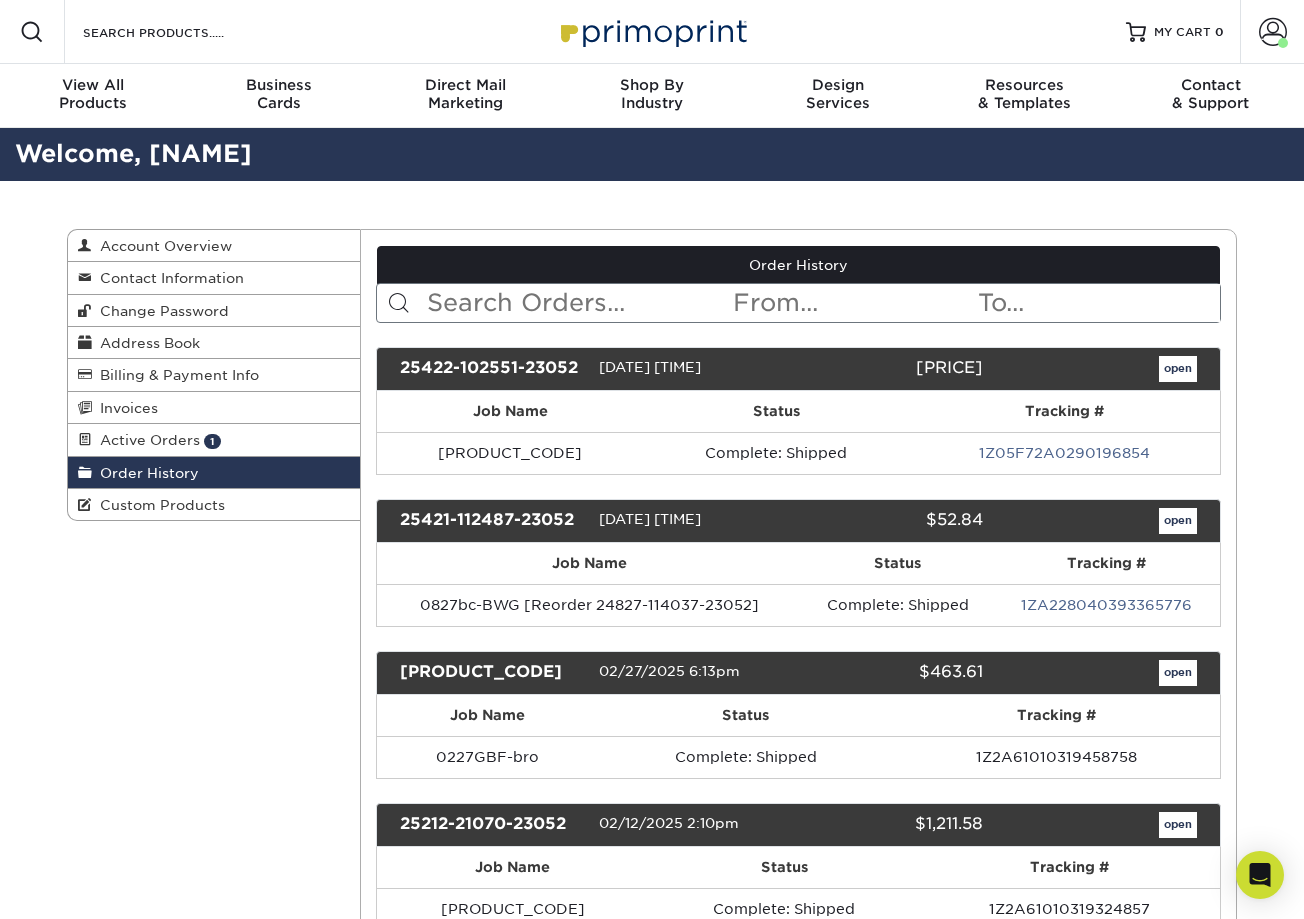 click at bounding box center (578, 303) 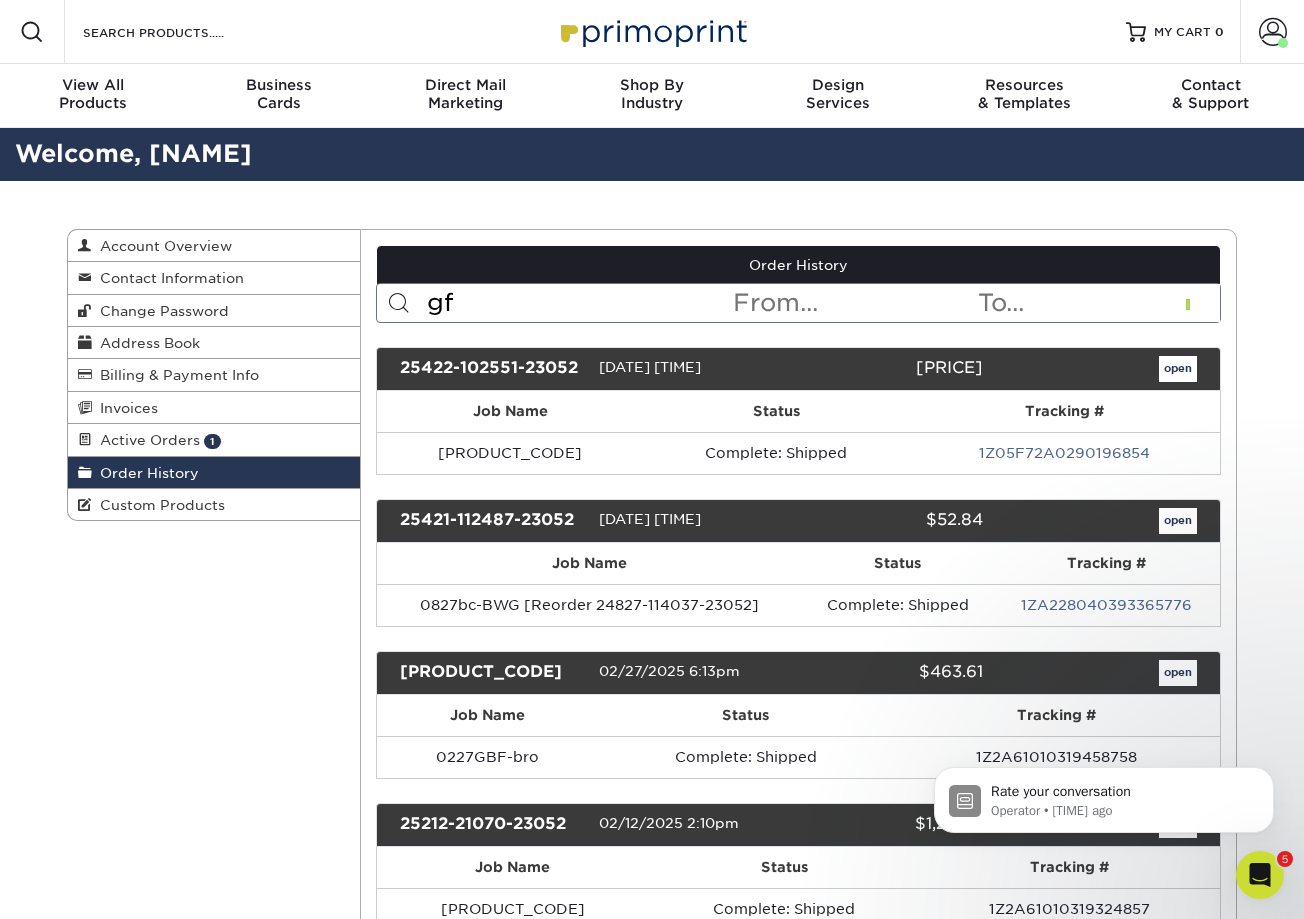 scroll, scrollTop: 0, scrollLeft: 0, axis: both 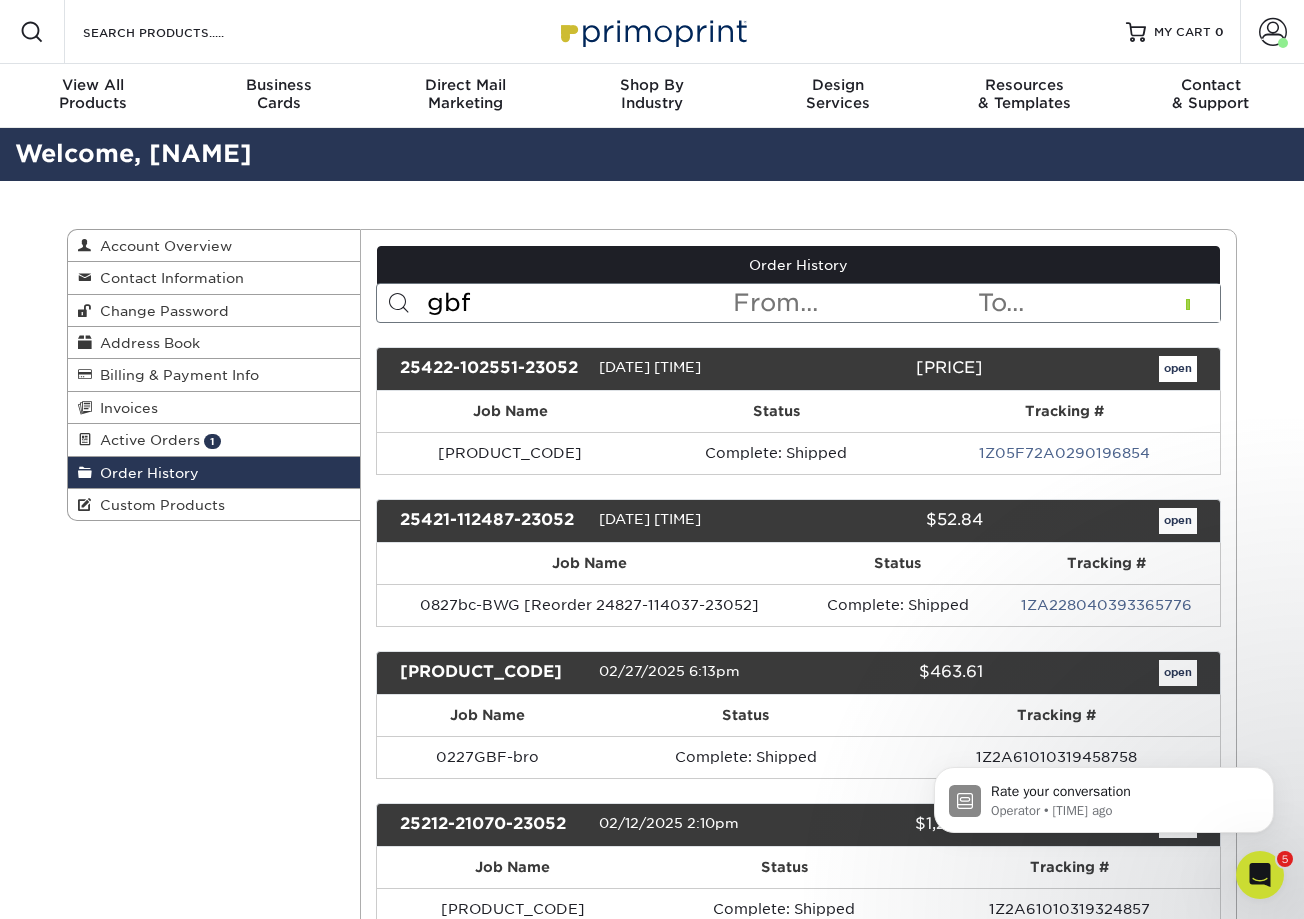 type on "gbf" 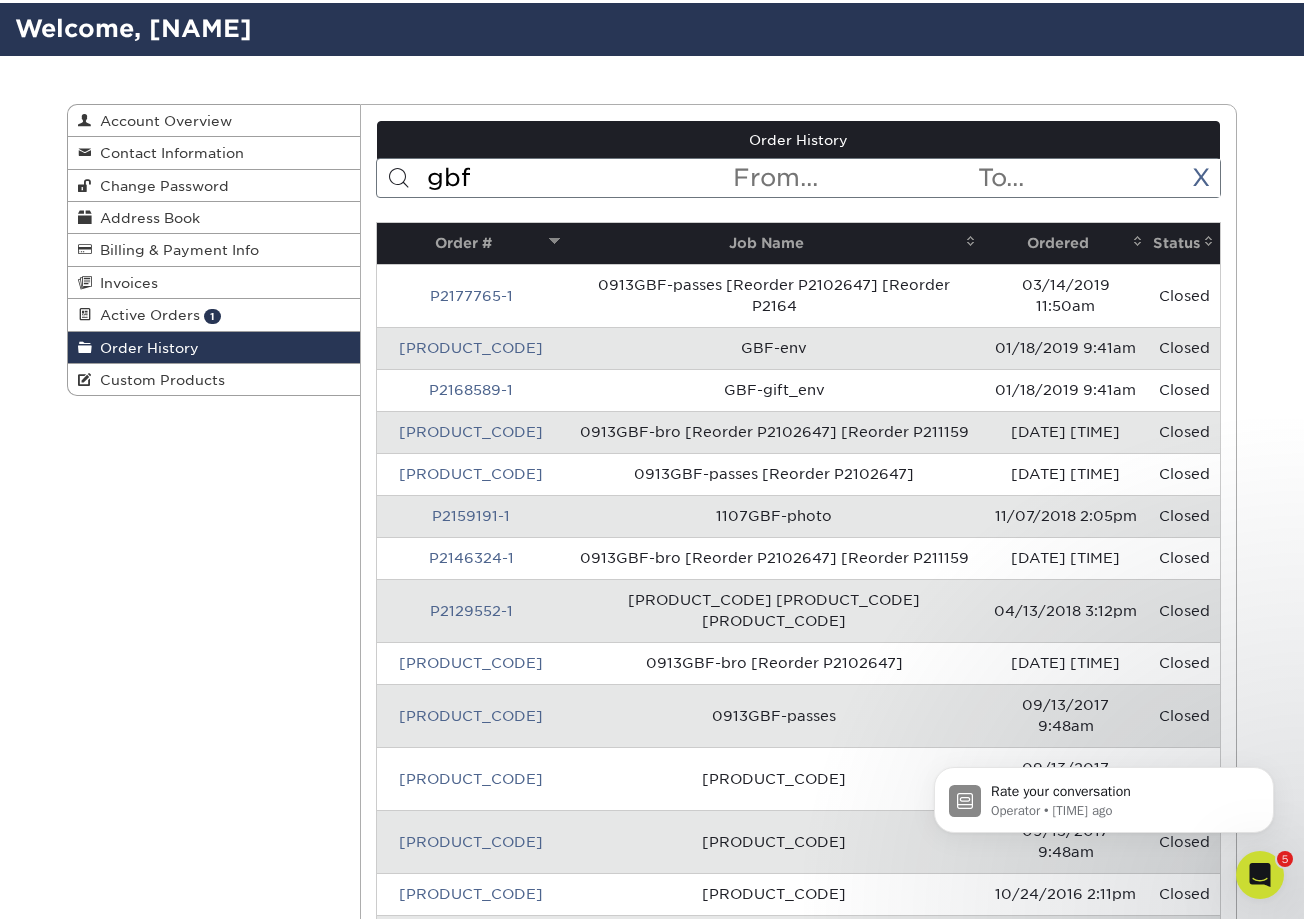 scroll, scrollTop: 127, scrollLeft: 0, axis: vertical 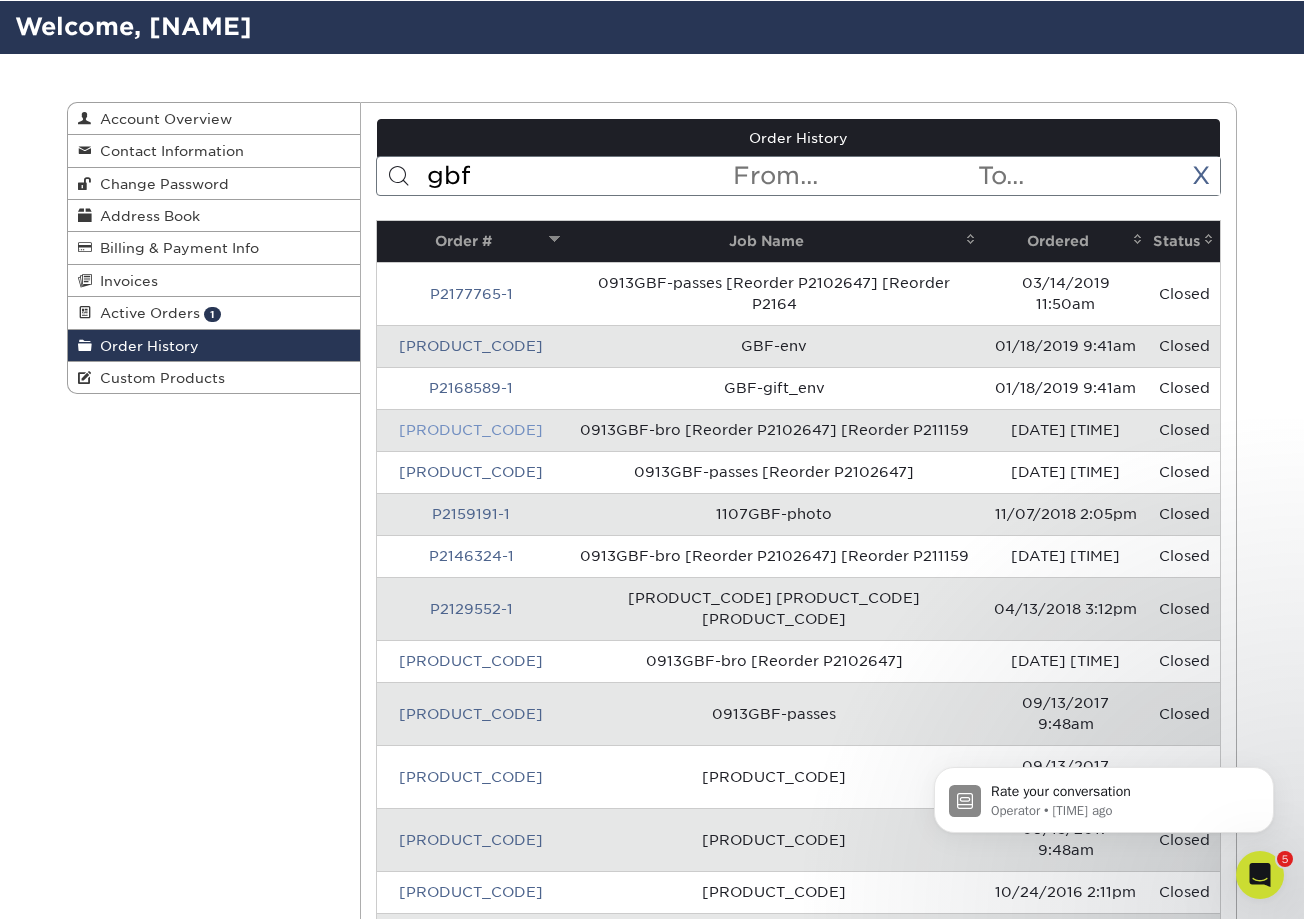 click on "P2164905-2" at bounding box center [471, 430] 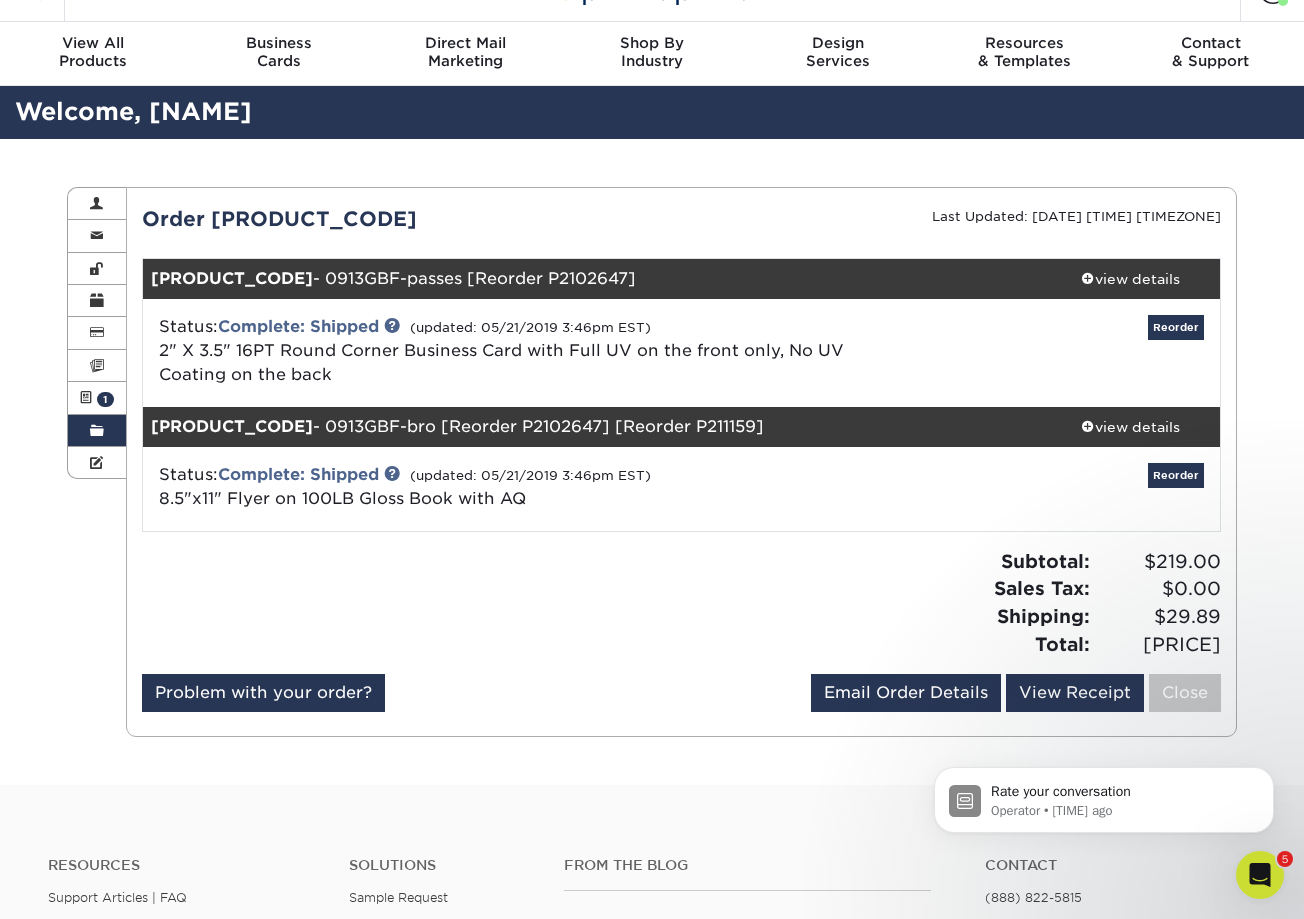 scroll, scrollTop: 58, scrollLeft: 0, axis: vertical 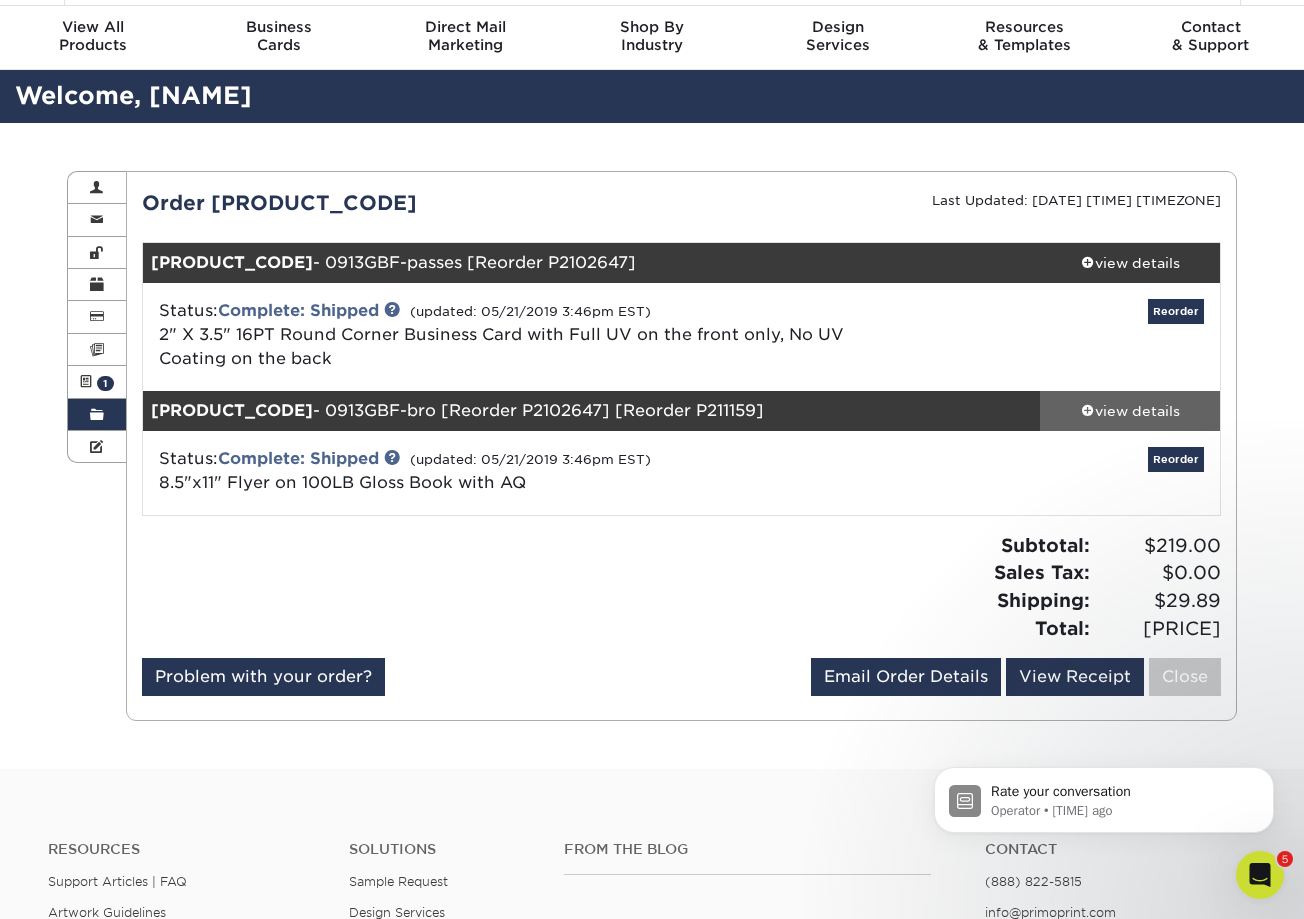 click on "view details" at bounding box center (1130, 411) 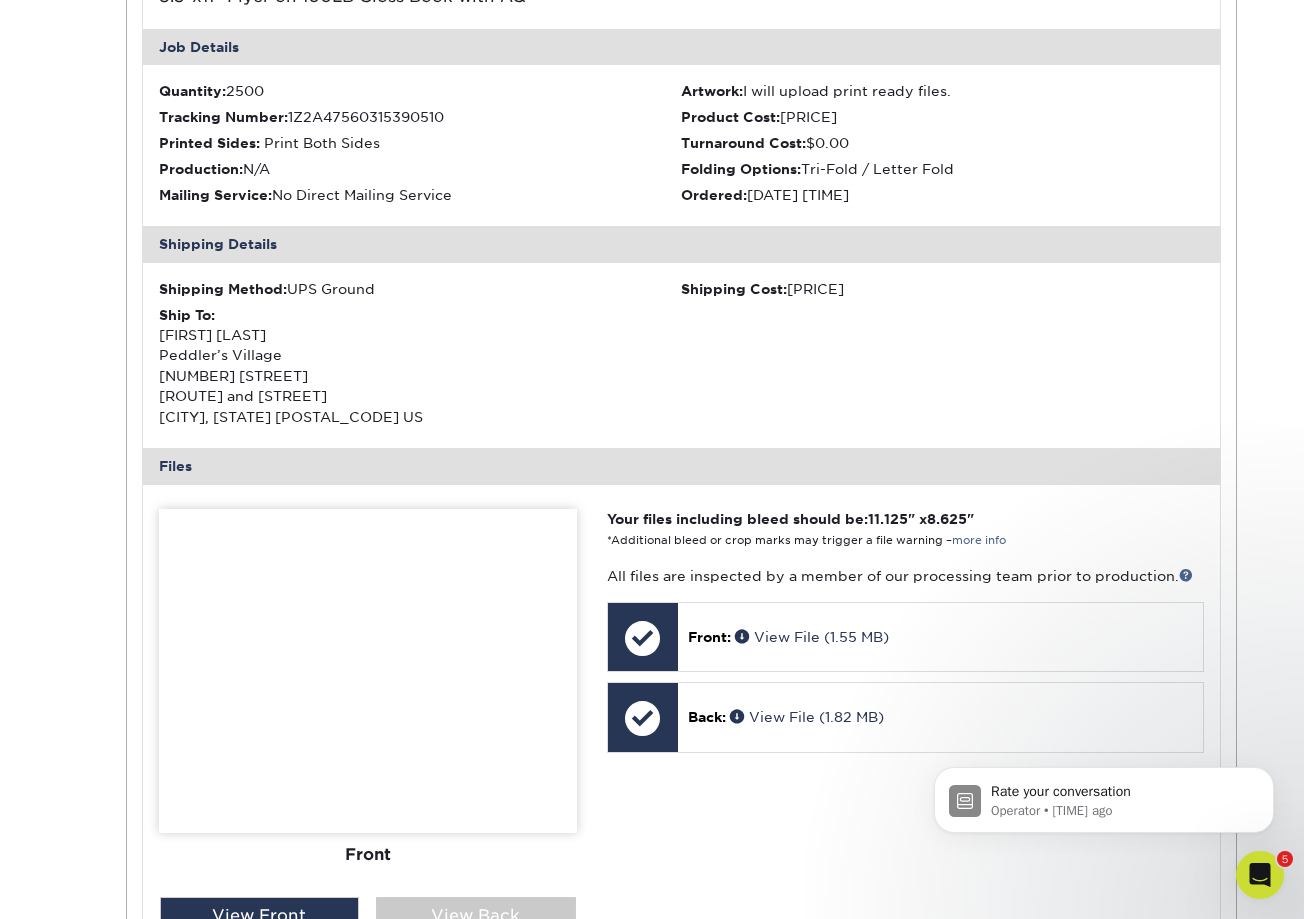 scroll, scrollTop: 0, scrollLeft: 0, axis: both 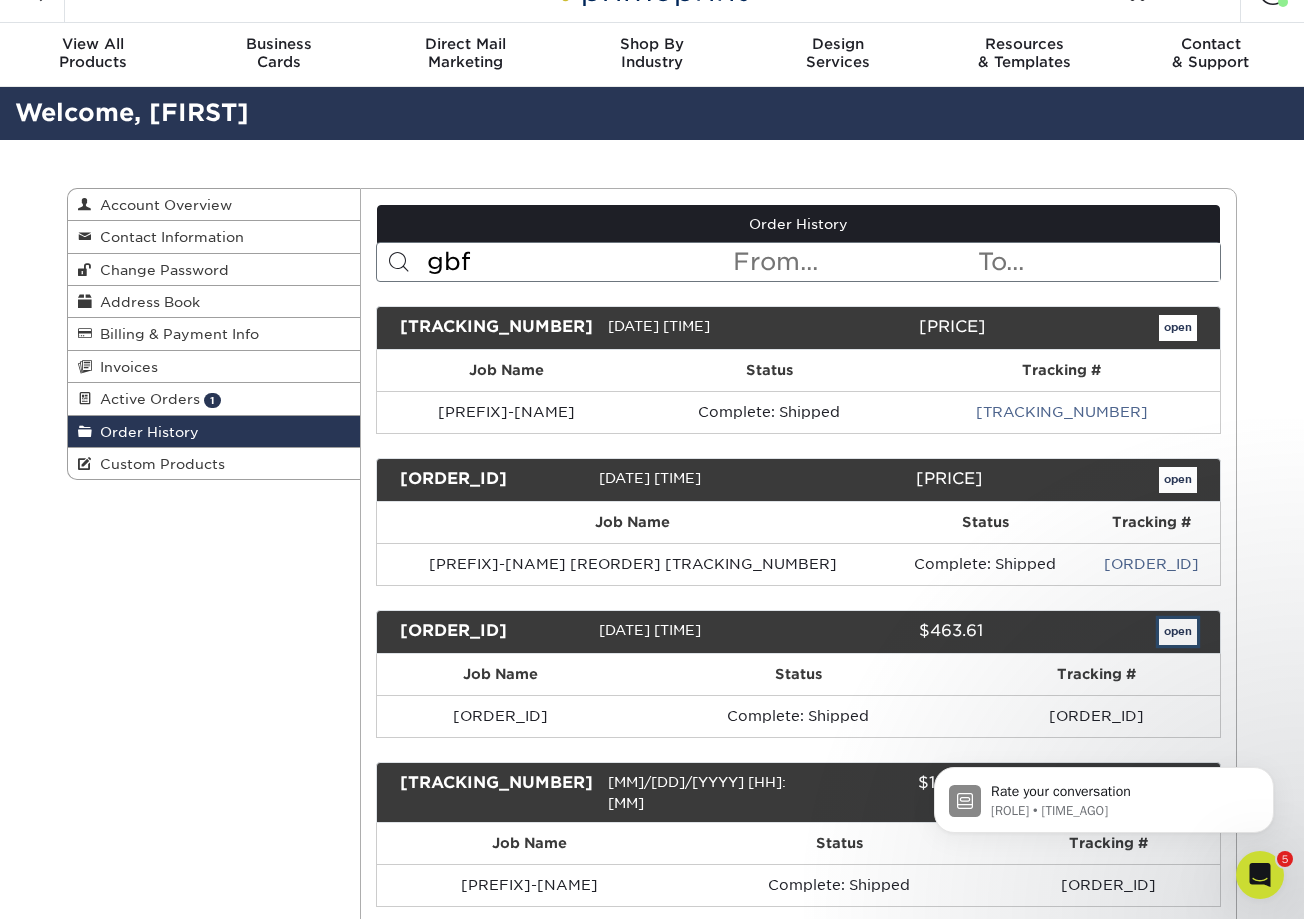 click on "open" at bounding box center [1178, 632] 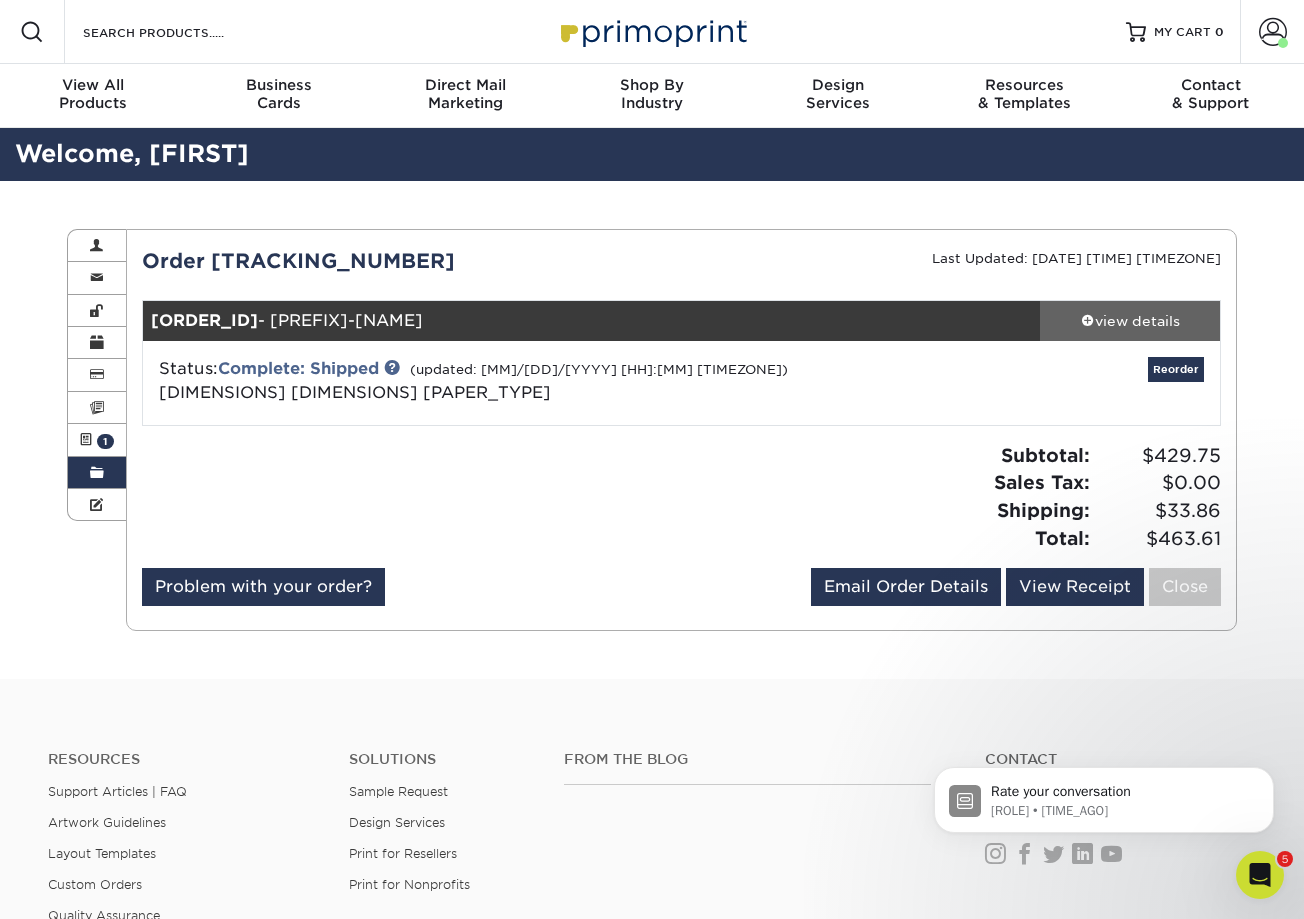 click on "view details" at bounding box center [1130, 321] 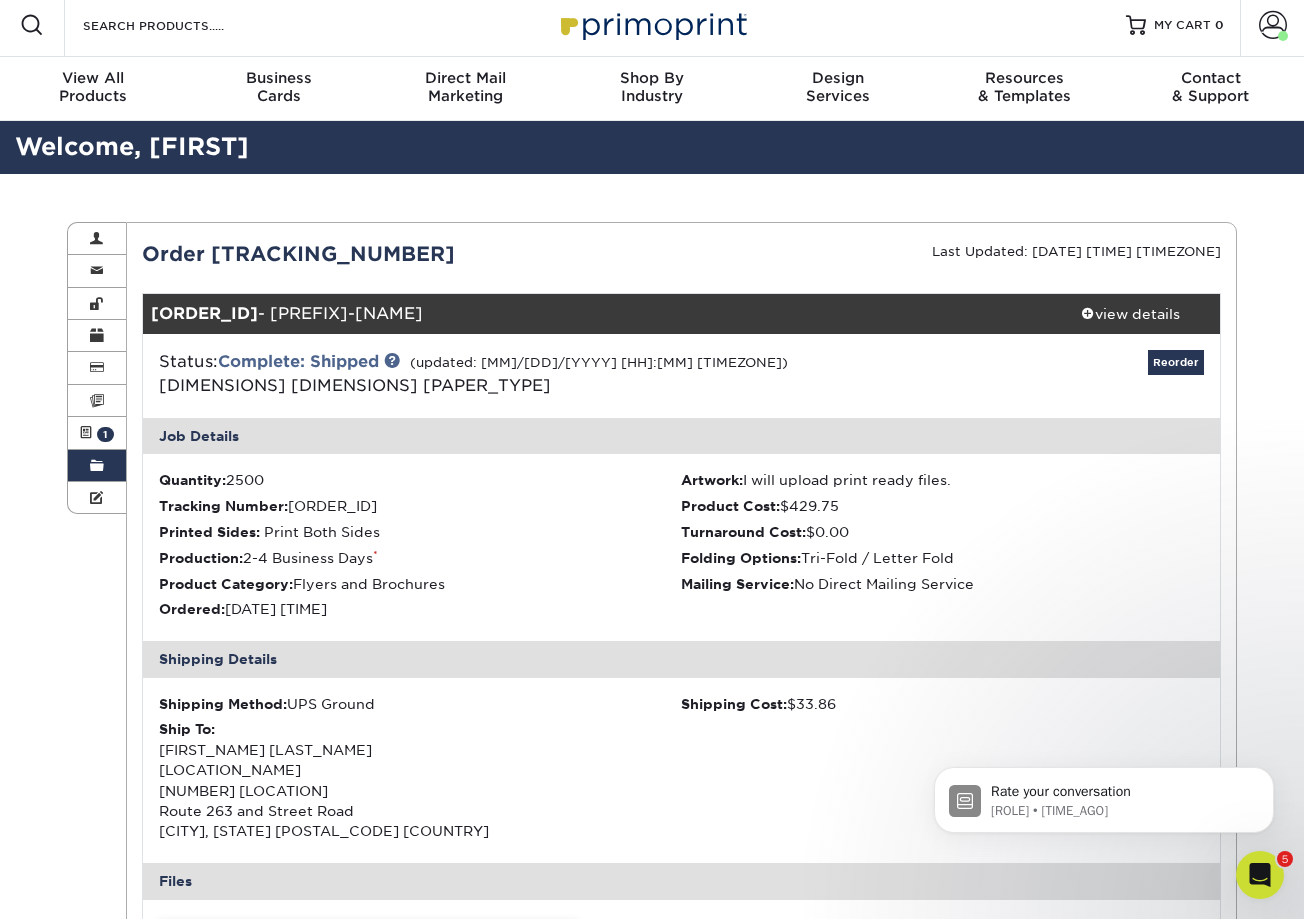scroll, scrollTop: 0, scrollLeft: 0, axis: both 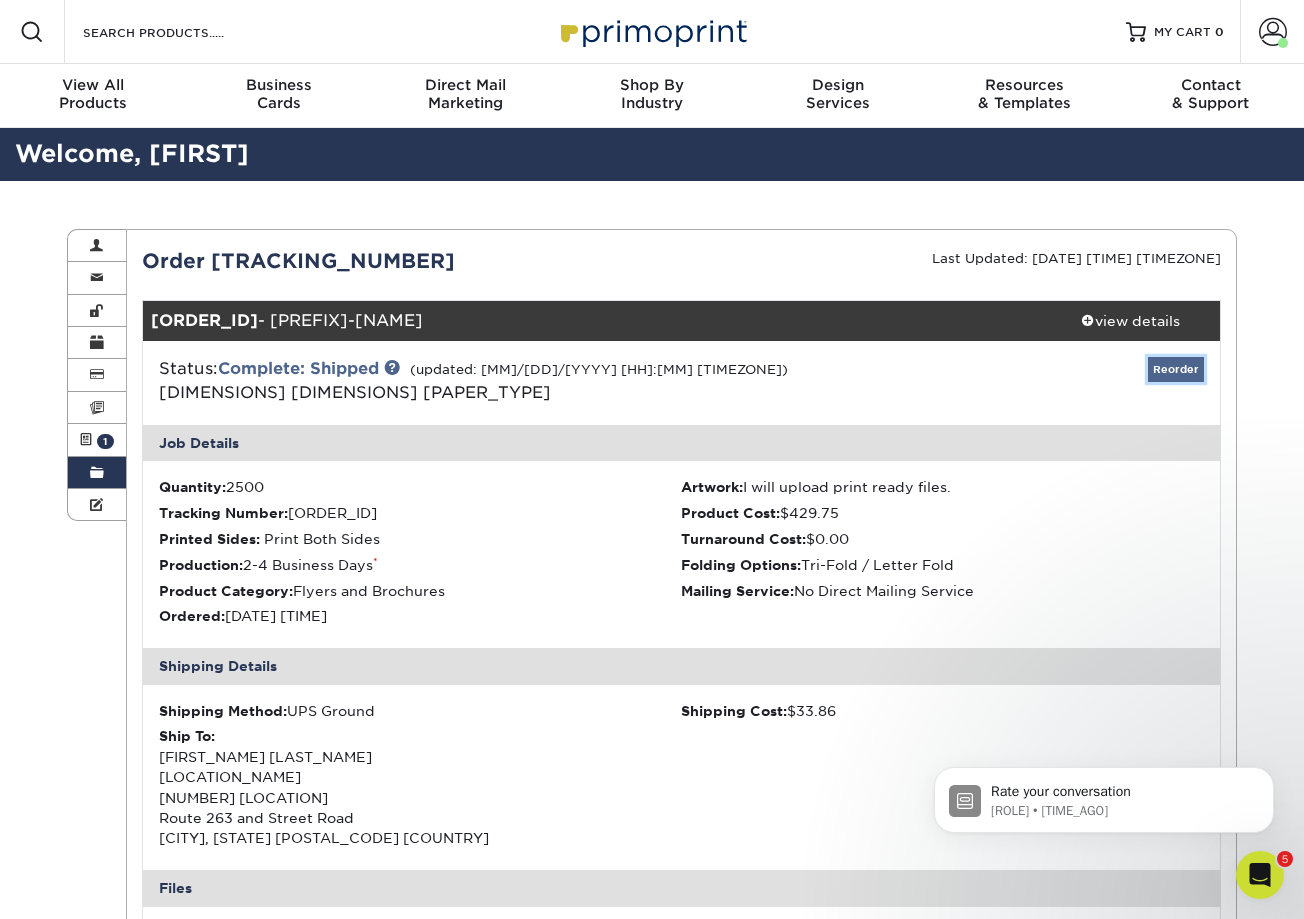 click on "Reorder" at bounding box center (1176, 369) 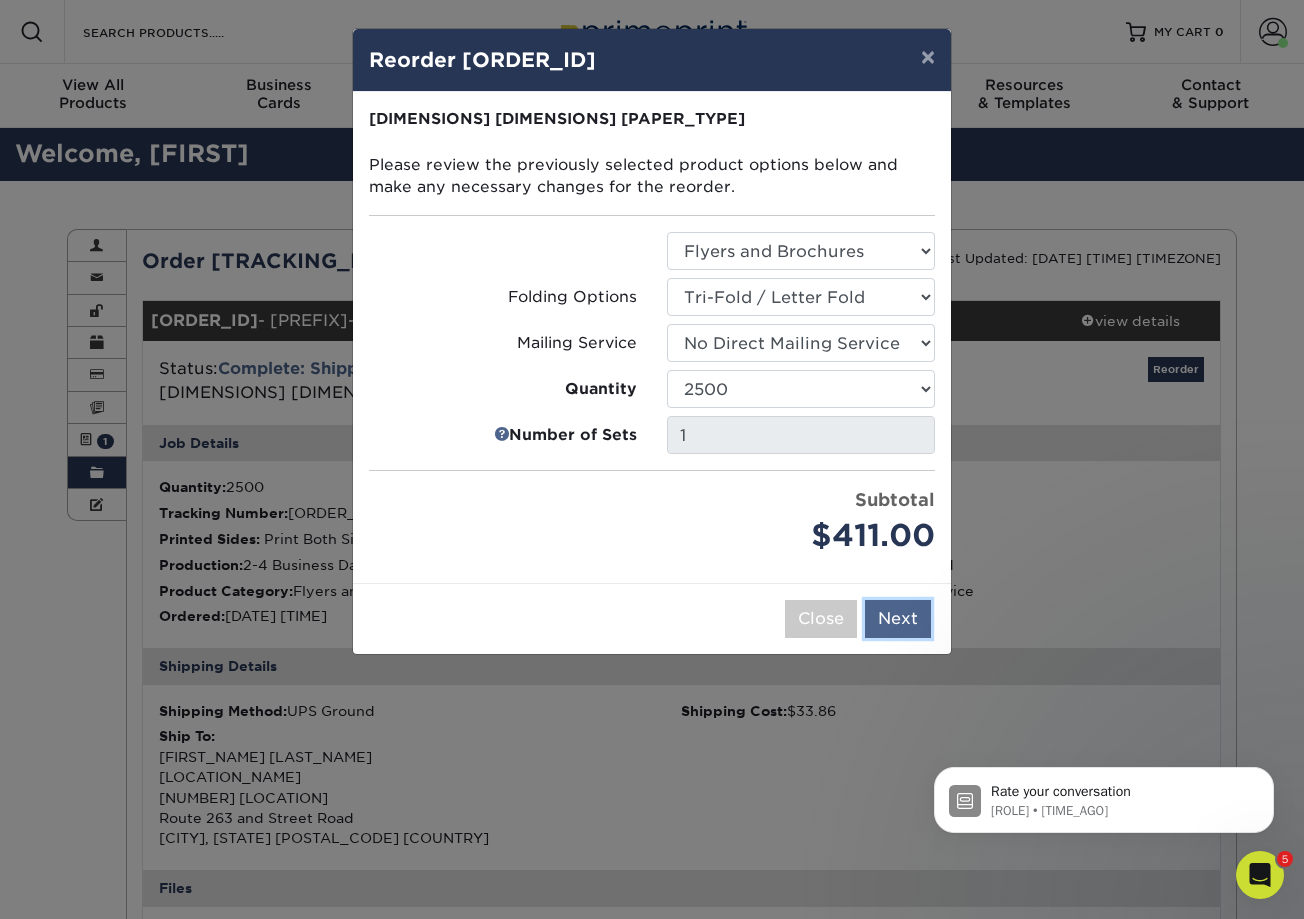 click on "Next" at bounding box center [898, 619] 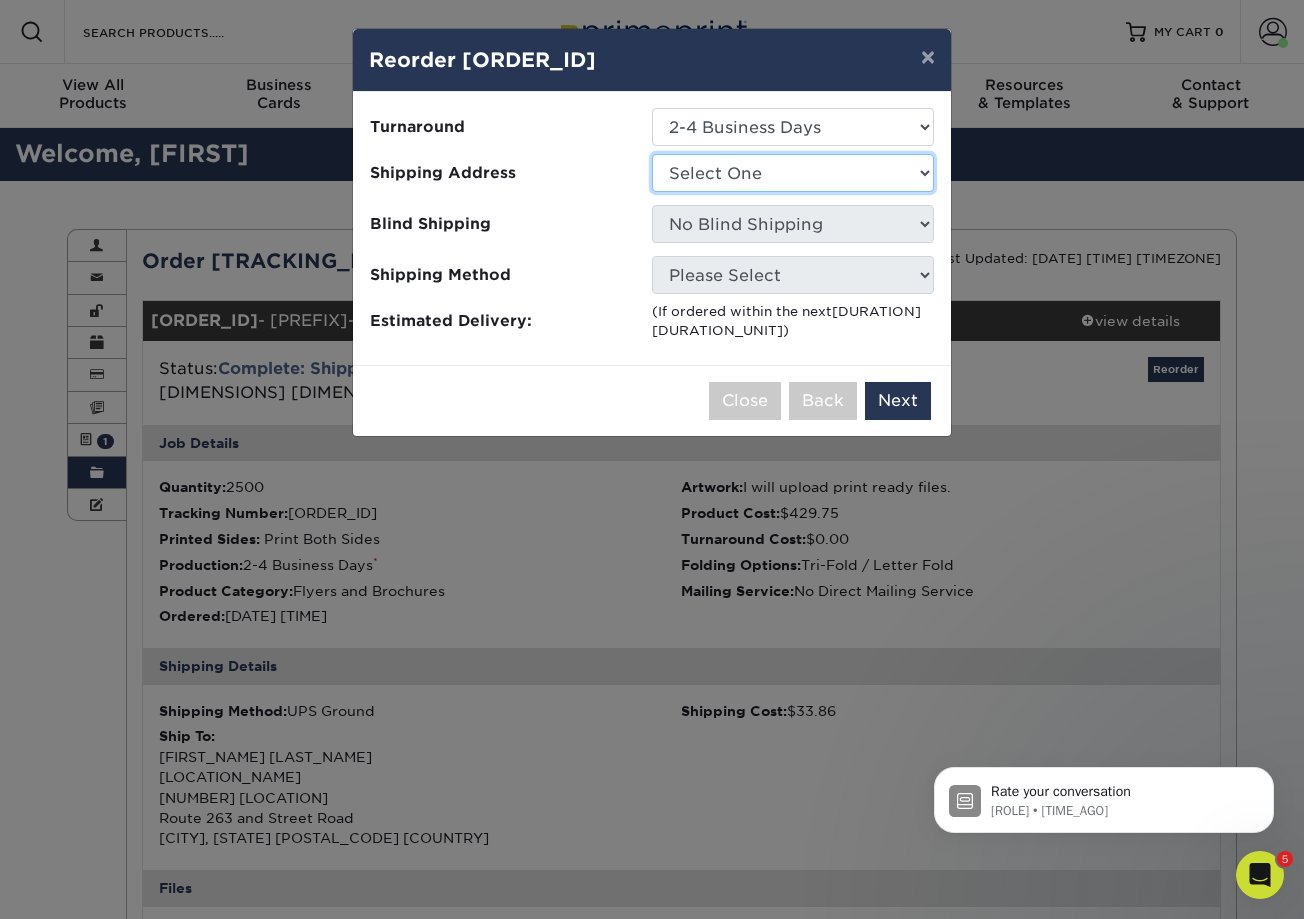 click on "Select One
Getaways
Jessica Hetzel
Philadelphia / New Jersey Inventory Center" at bounding box center [793, 173] 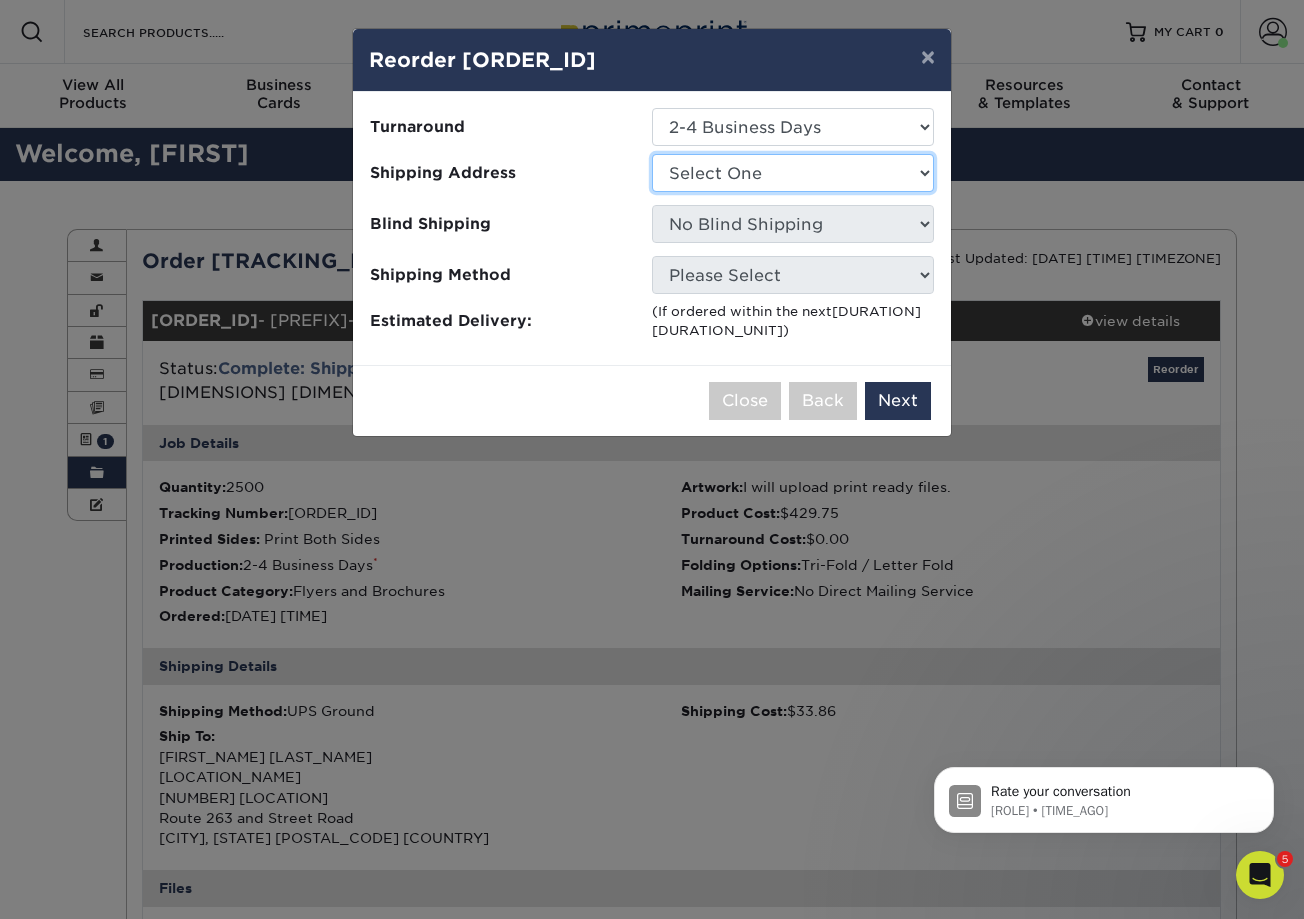 select on "58208" 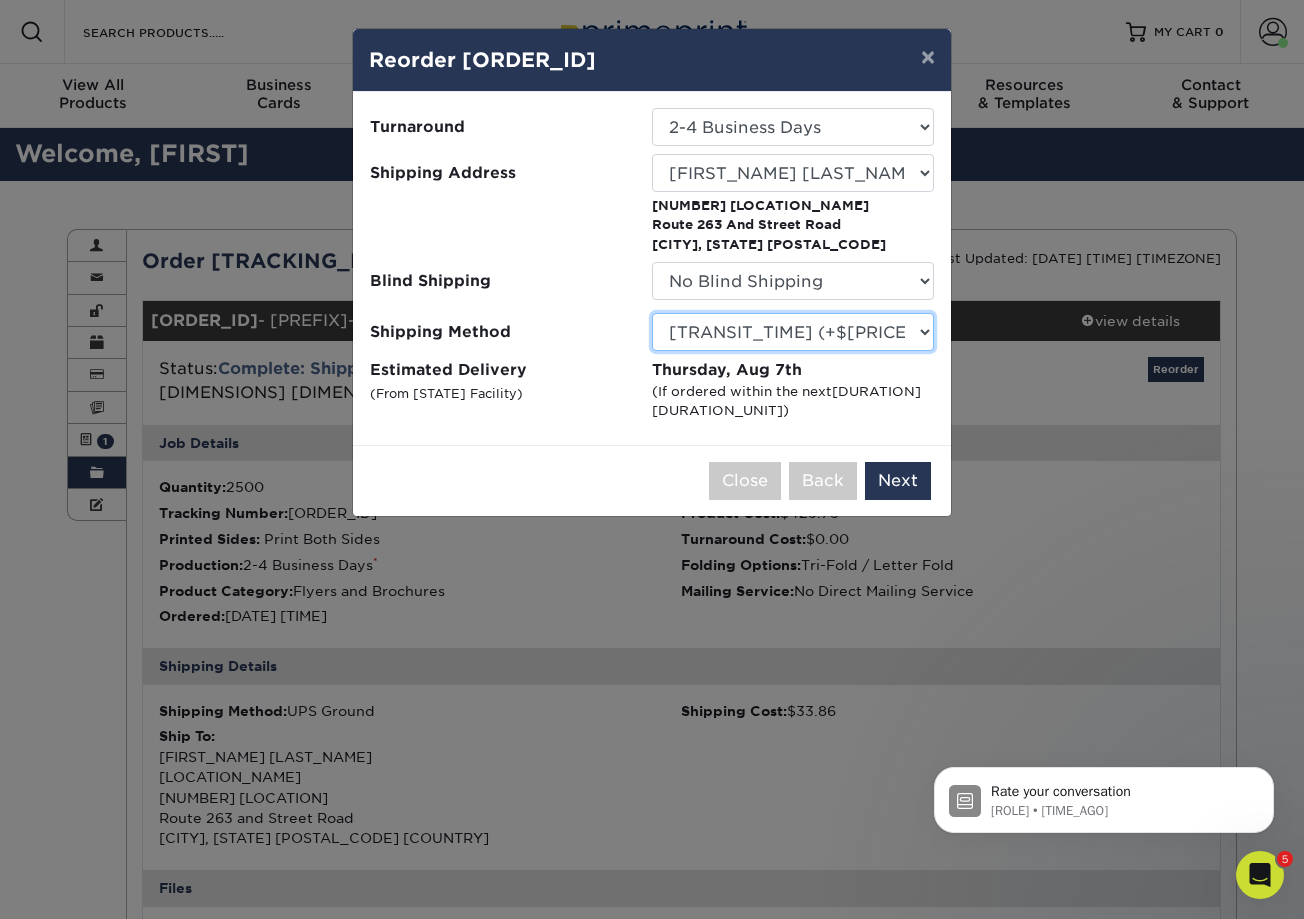 click on "Please Select Ground Shipping (+$35.76) 3 Day Shipping Service (+$54.11) 2 Day Air Shipping (+$63.78) Next Day Shipping by 5pm (+$64.97) Next Day Shipping by 12 noon (+$77.62) Next Day Air Early A.M. (+$467.05)" at bounding box center [793, 332] 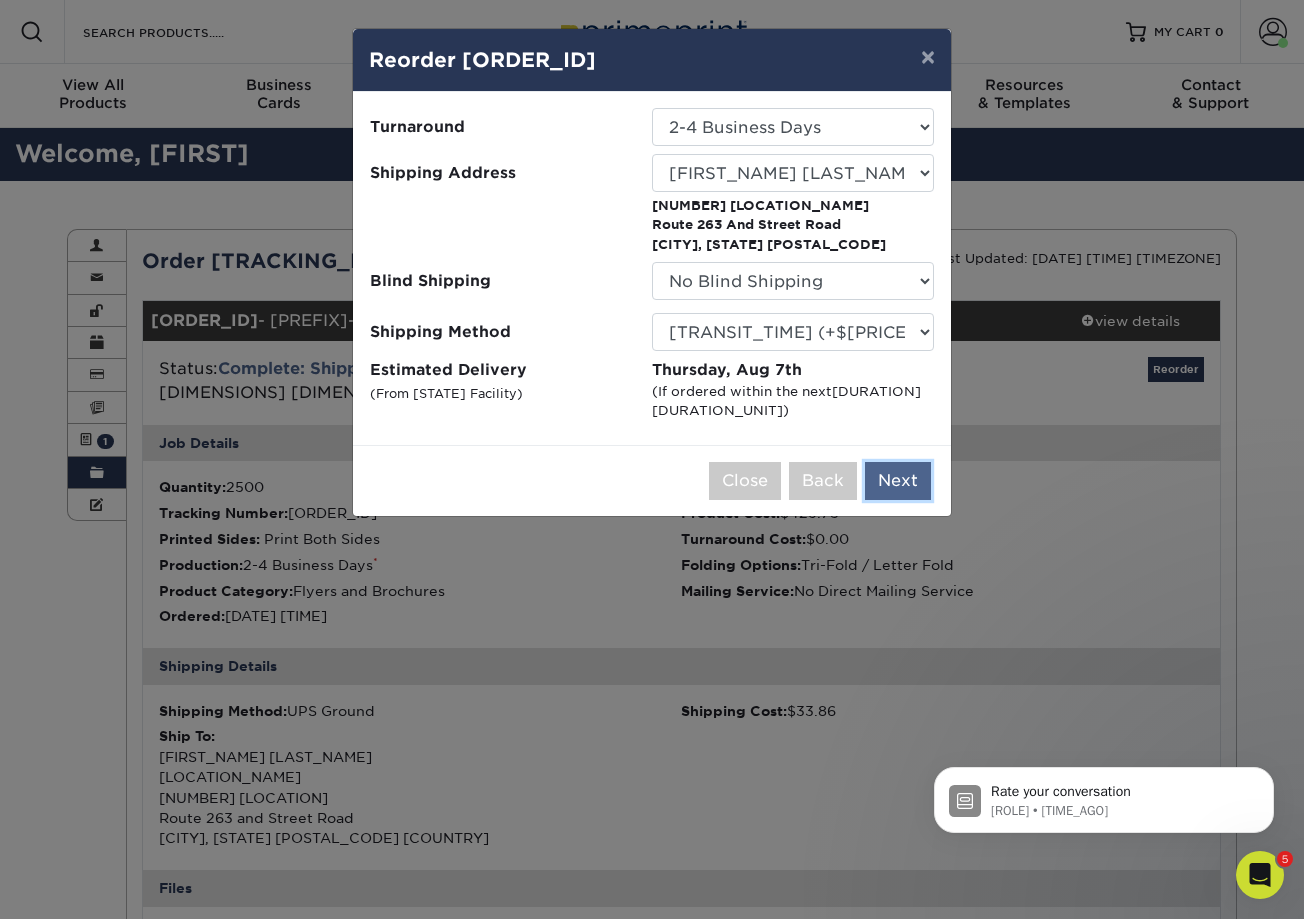 click on "Next" at bounding box center [898, 481] 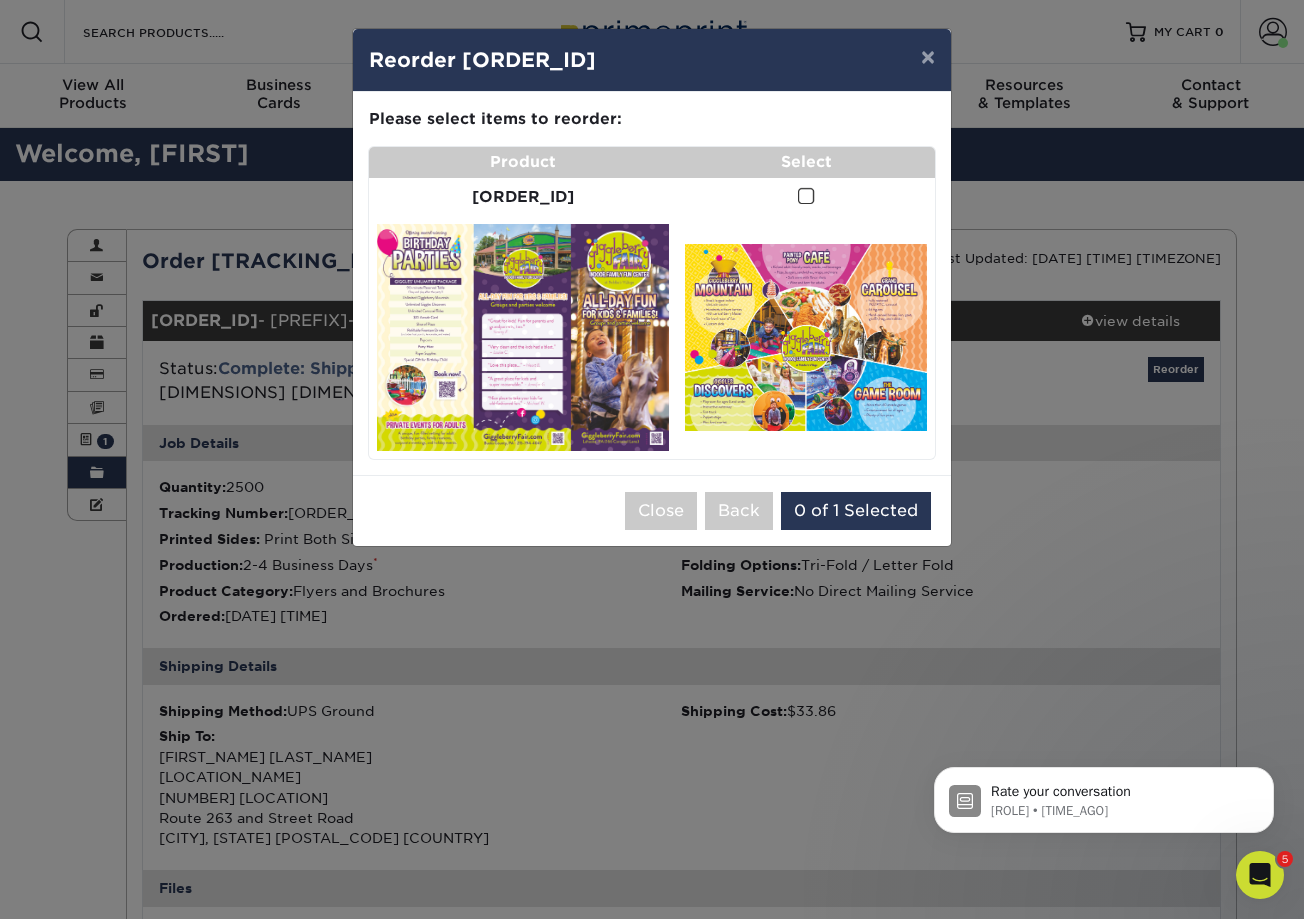 click at bounding box center (806, 196) 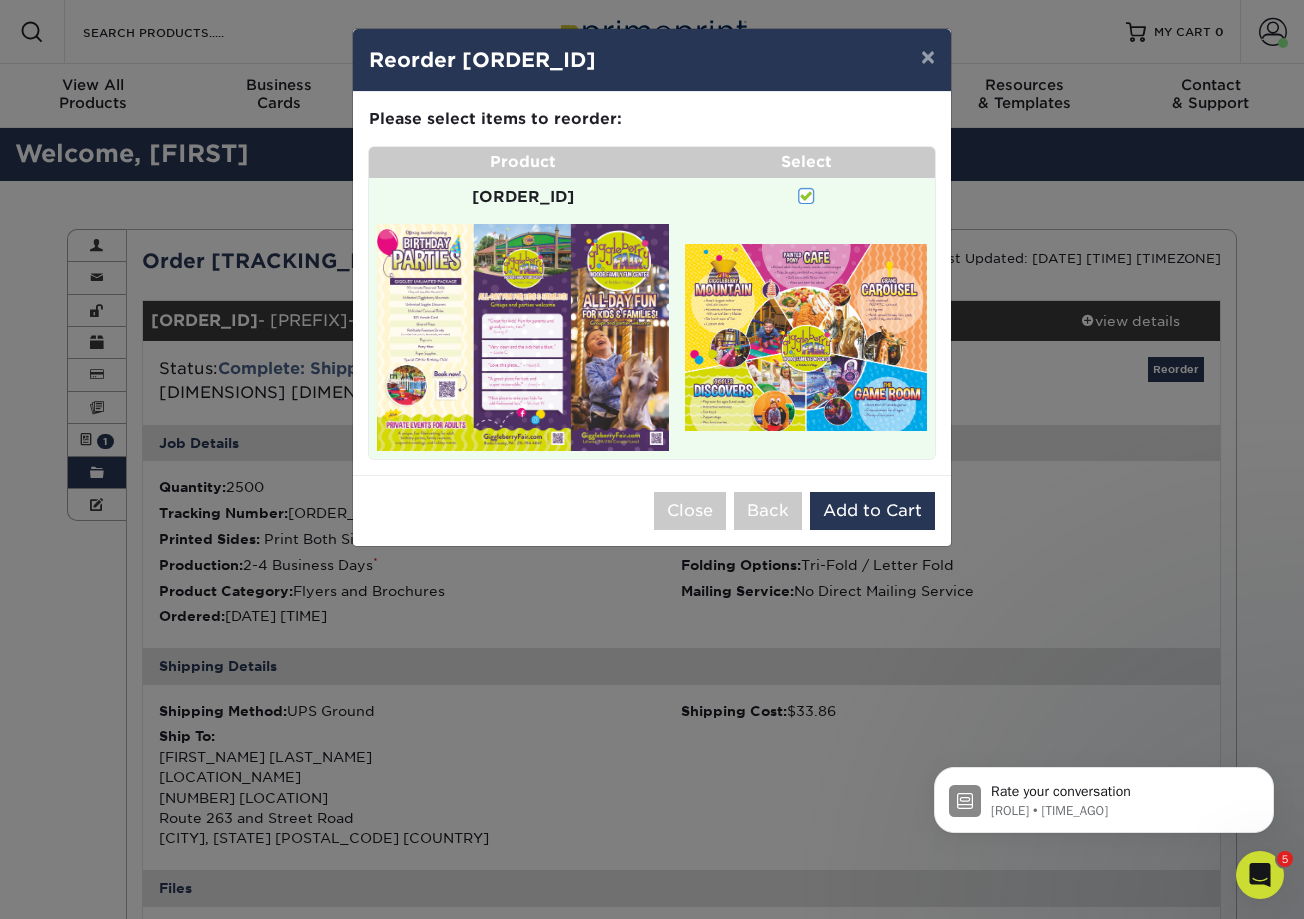 click at bounding box center [806, 338] 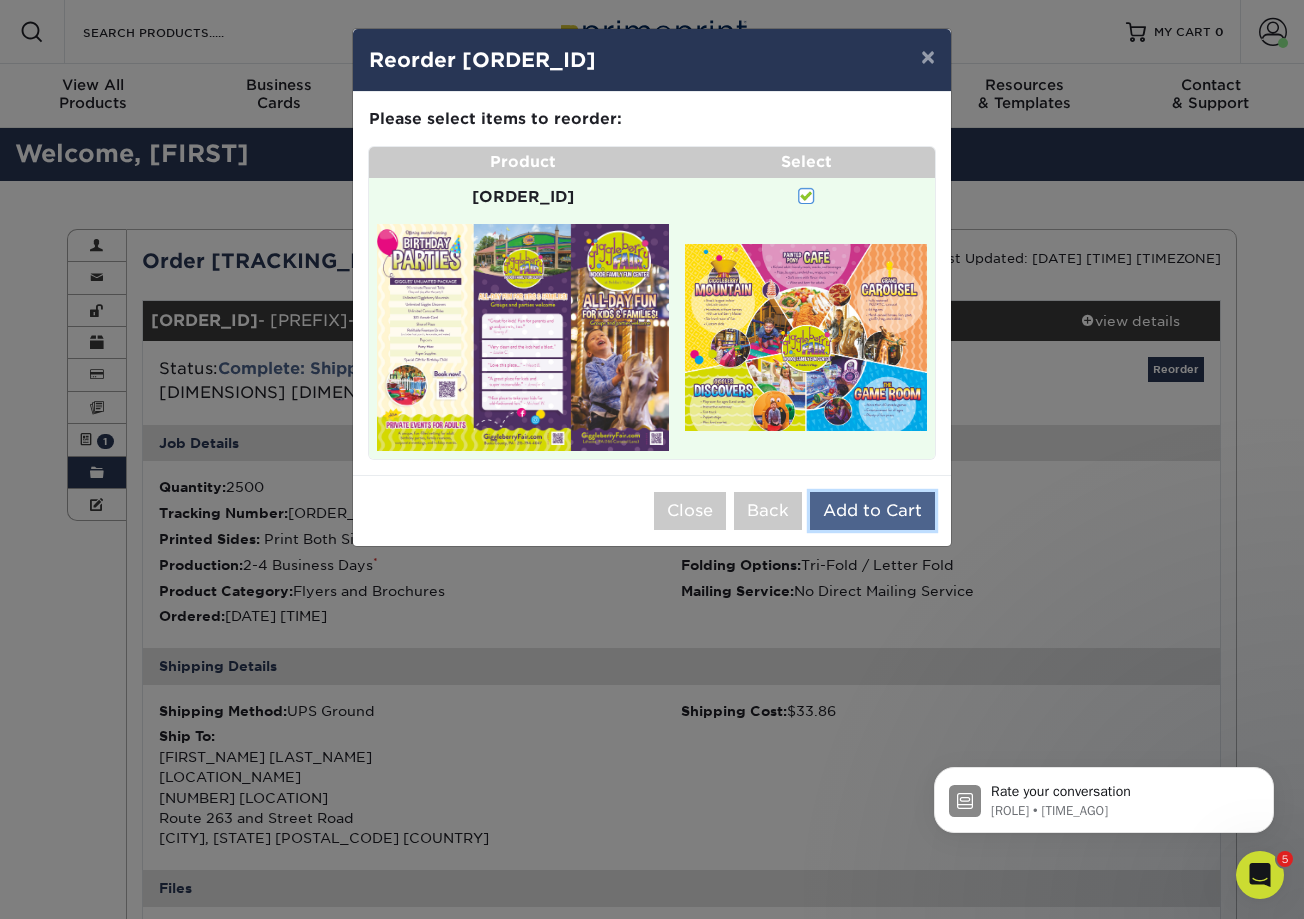 click on "Add to Cart" at bounding box center (872, 511) 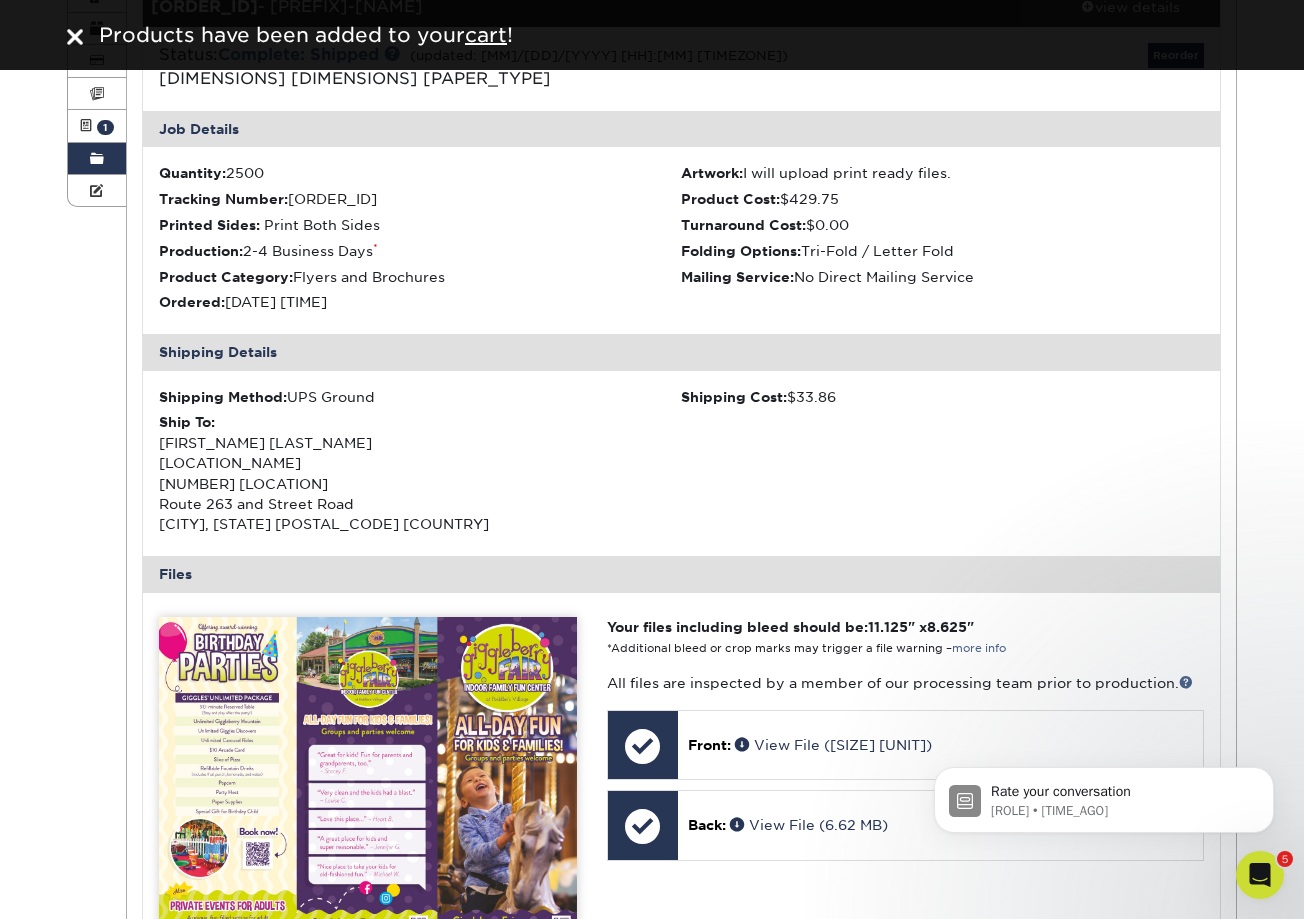 scroll, scrollTop: 0, scrollLeft: 0, axis: both 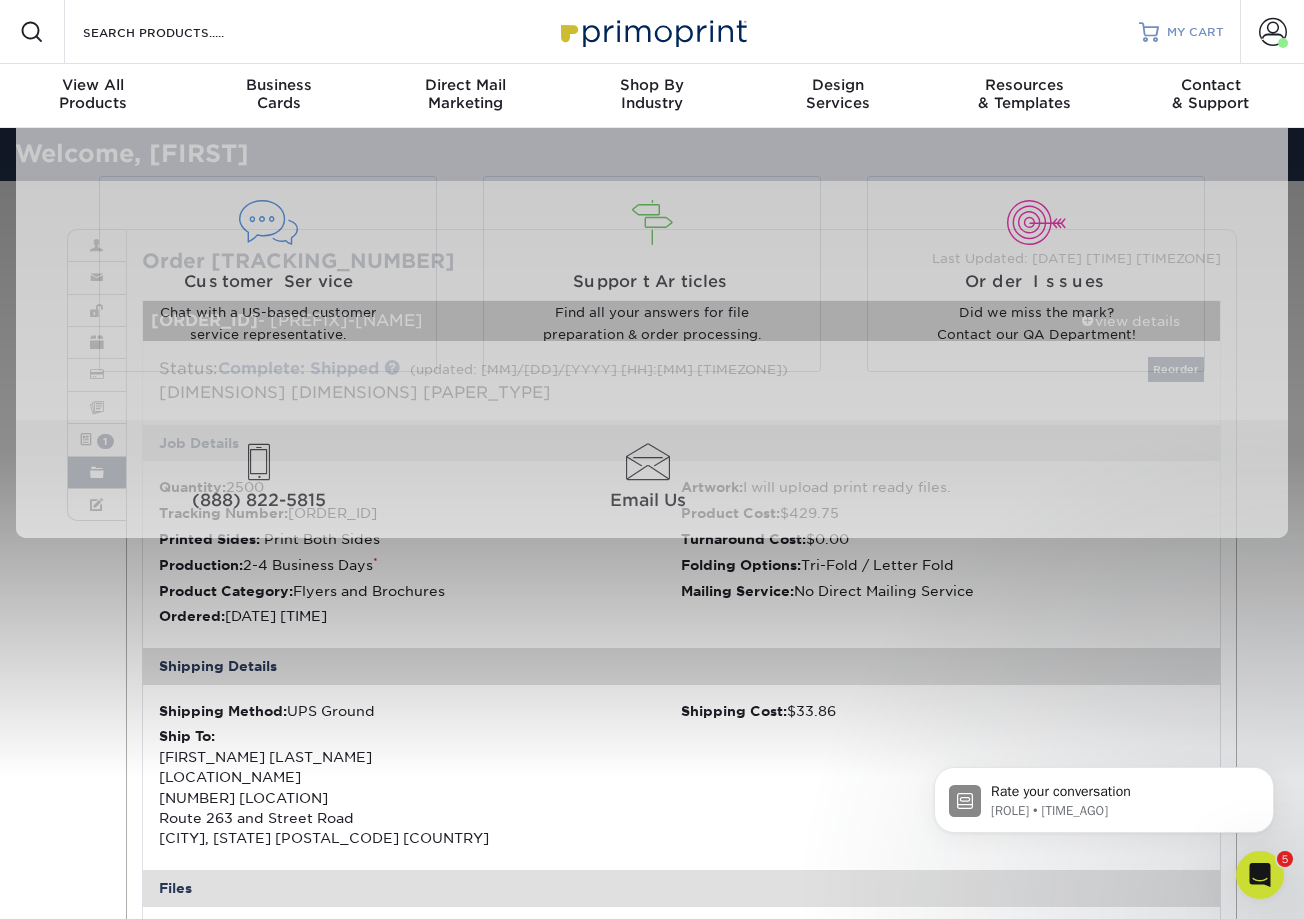click on "MY CART" at bounding box center [1195, 32] 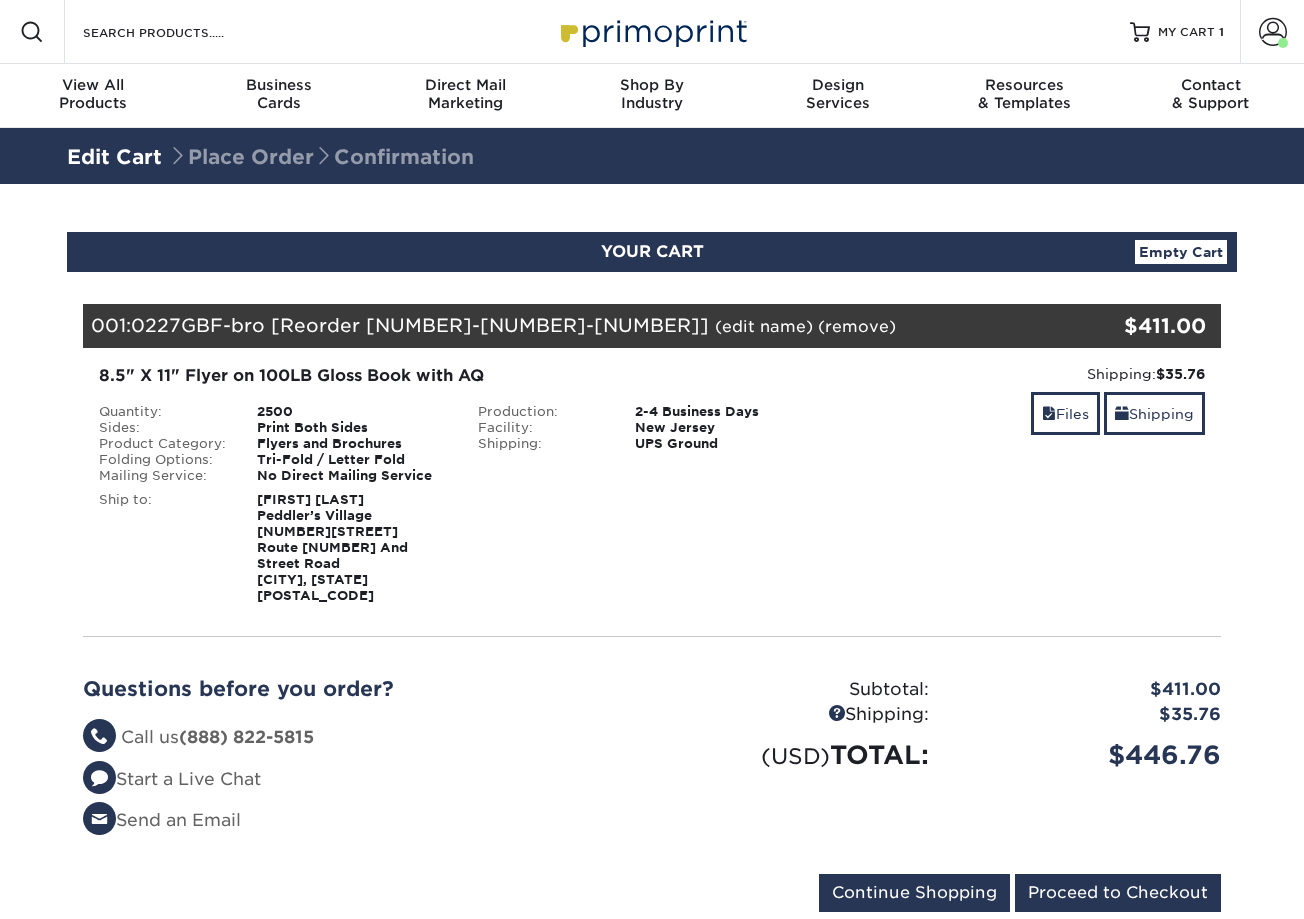 scroll, scrollTop: 0, scrollLeft: 0, axis: both 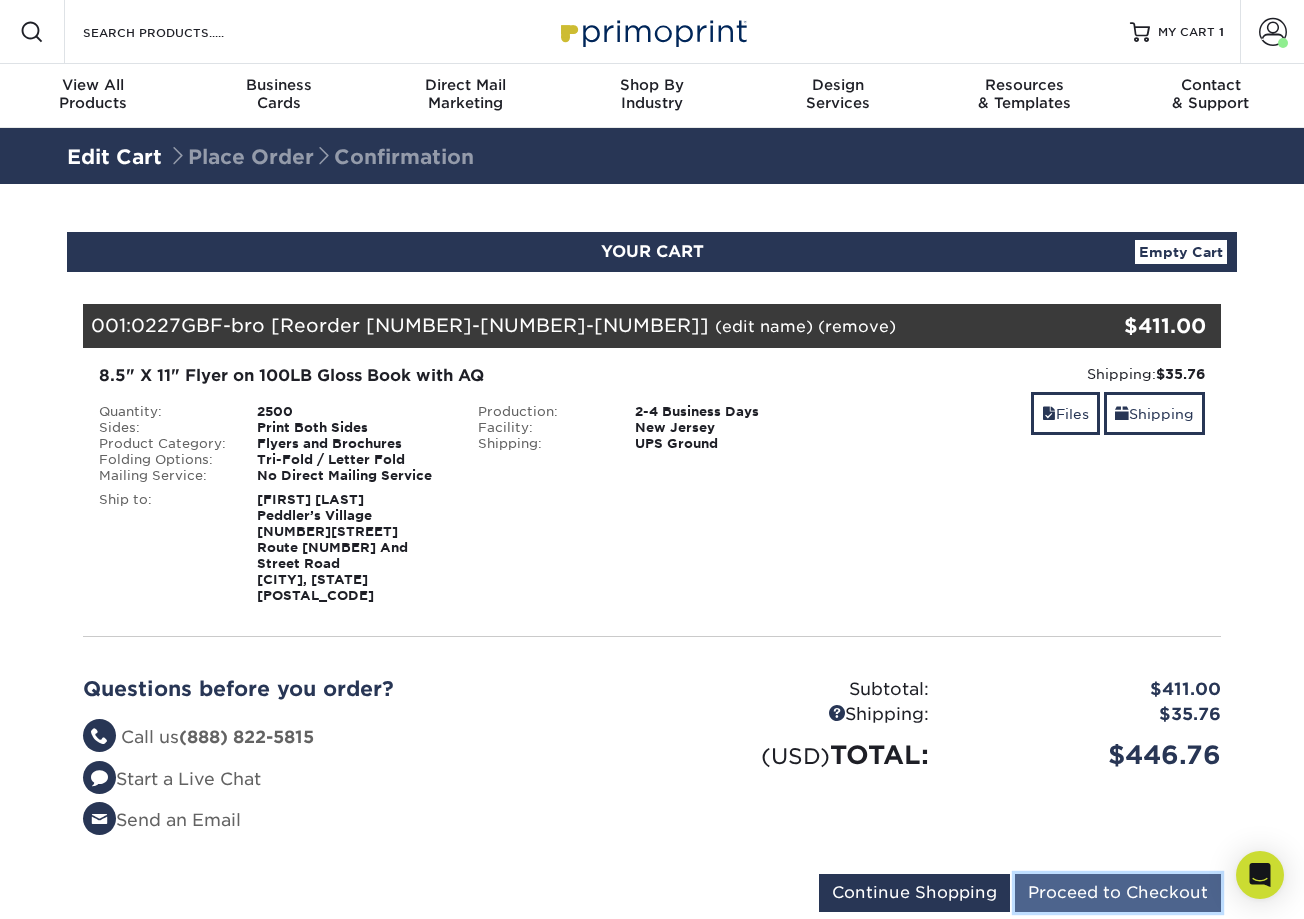 click on "Proceed to Checkout" at bounding box center [1118, 893] 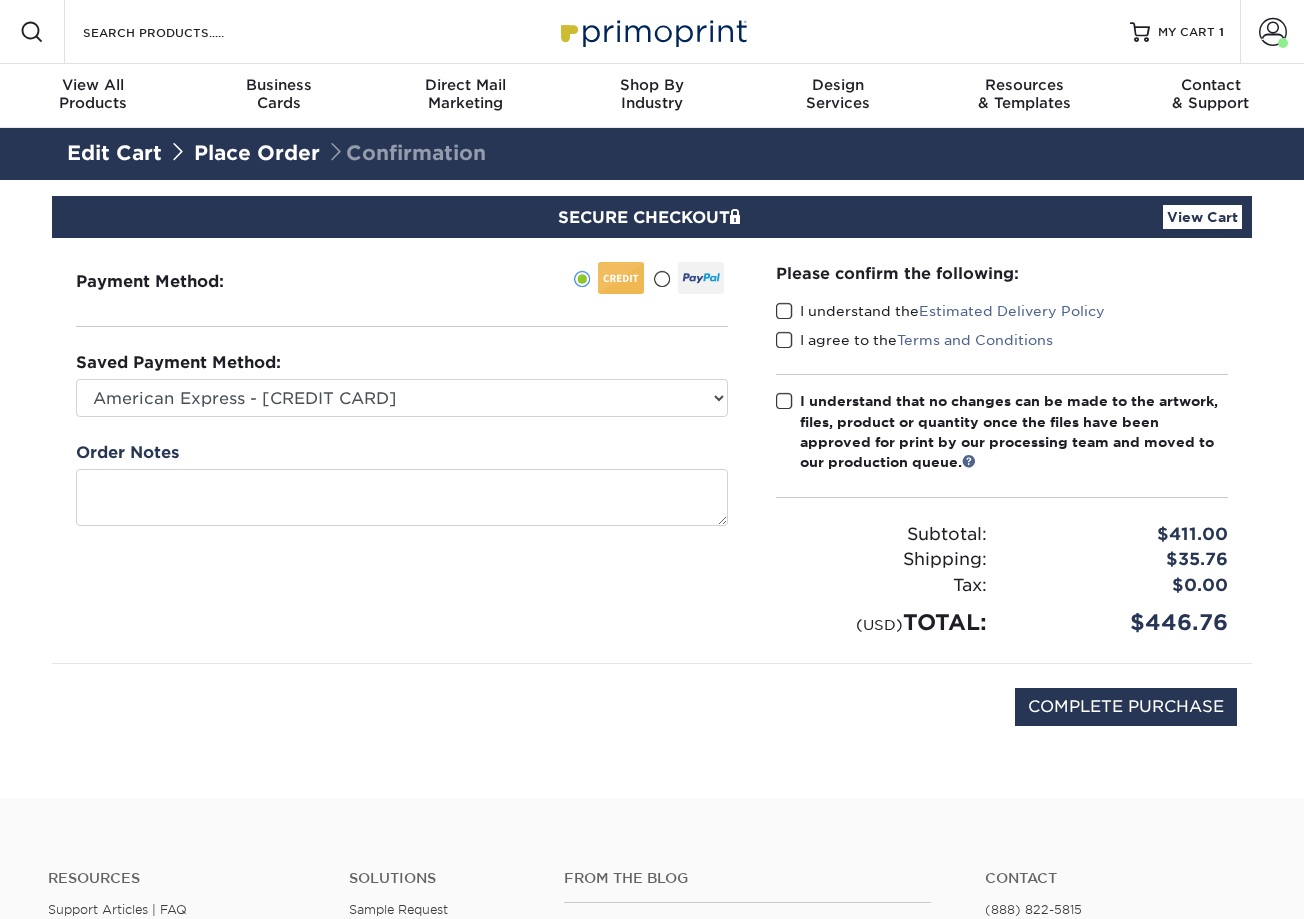 scroll, scrollTop: 0, scrollLeft: 0, axis: both 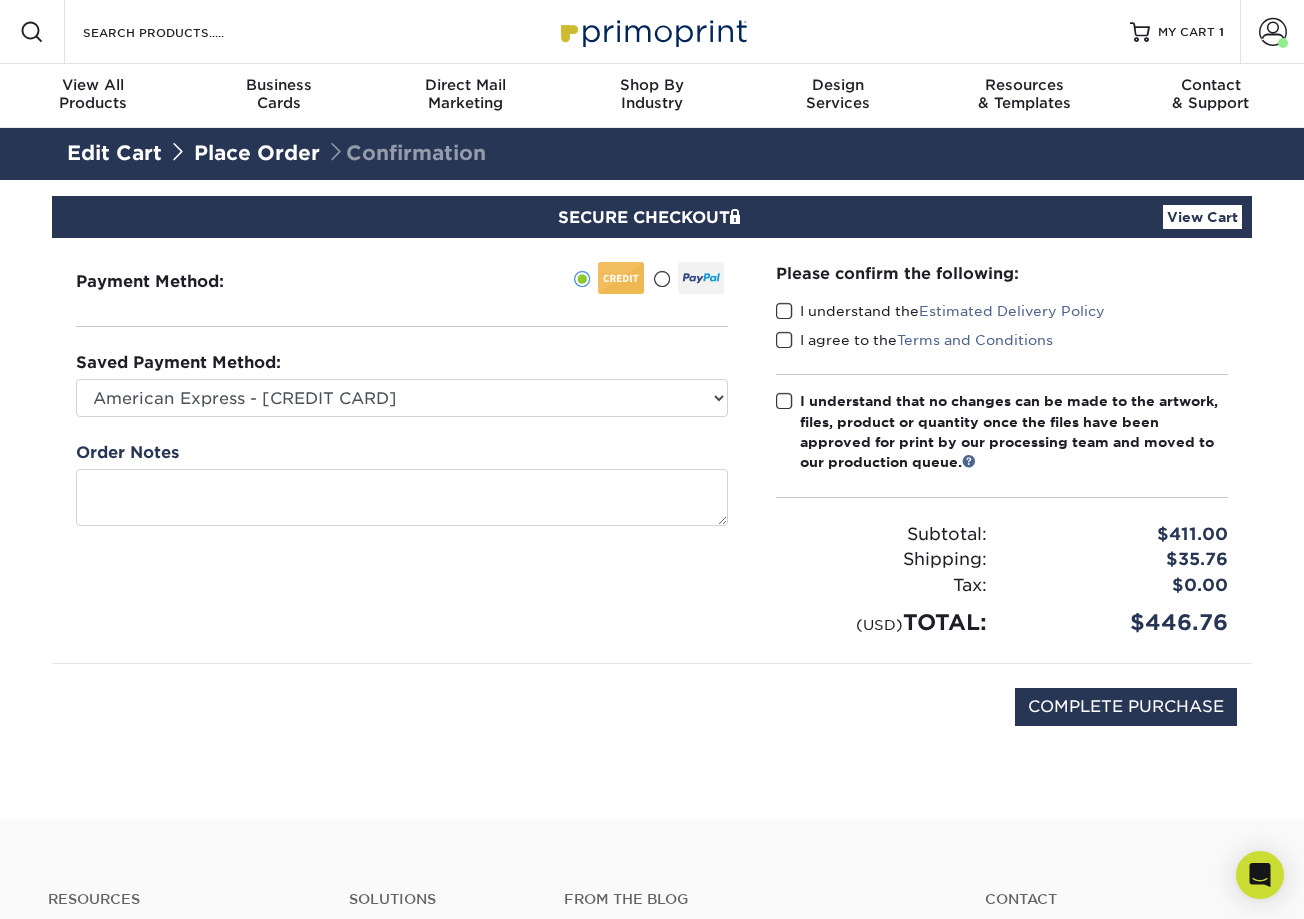 drag, startPoint x: 785, startPoint y: 311, endPoint x: 783, endPoint y: 331, distance: 20.09975 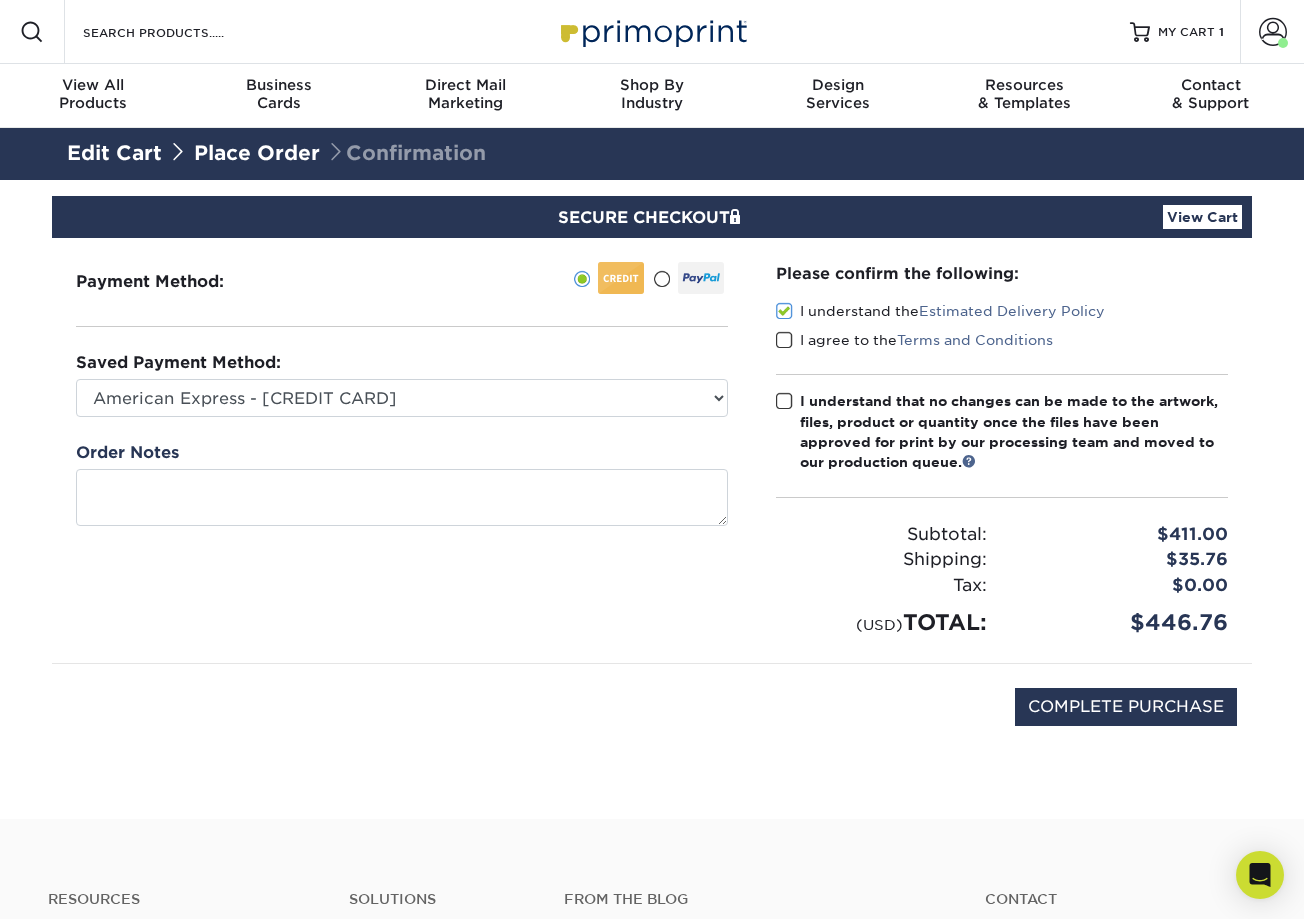 click at bounding box center [784, 340] 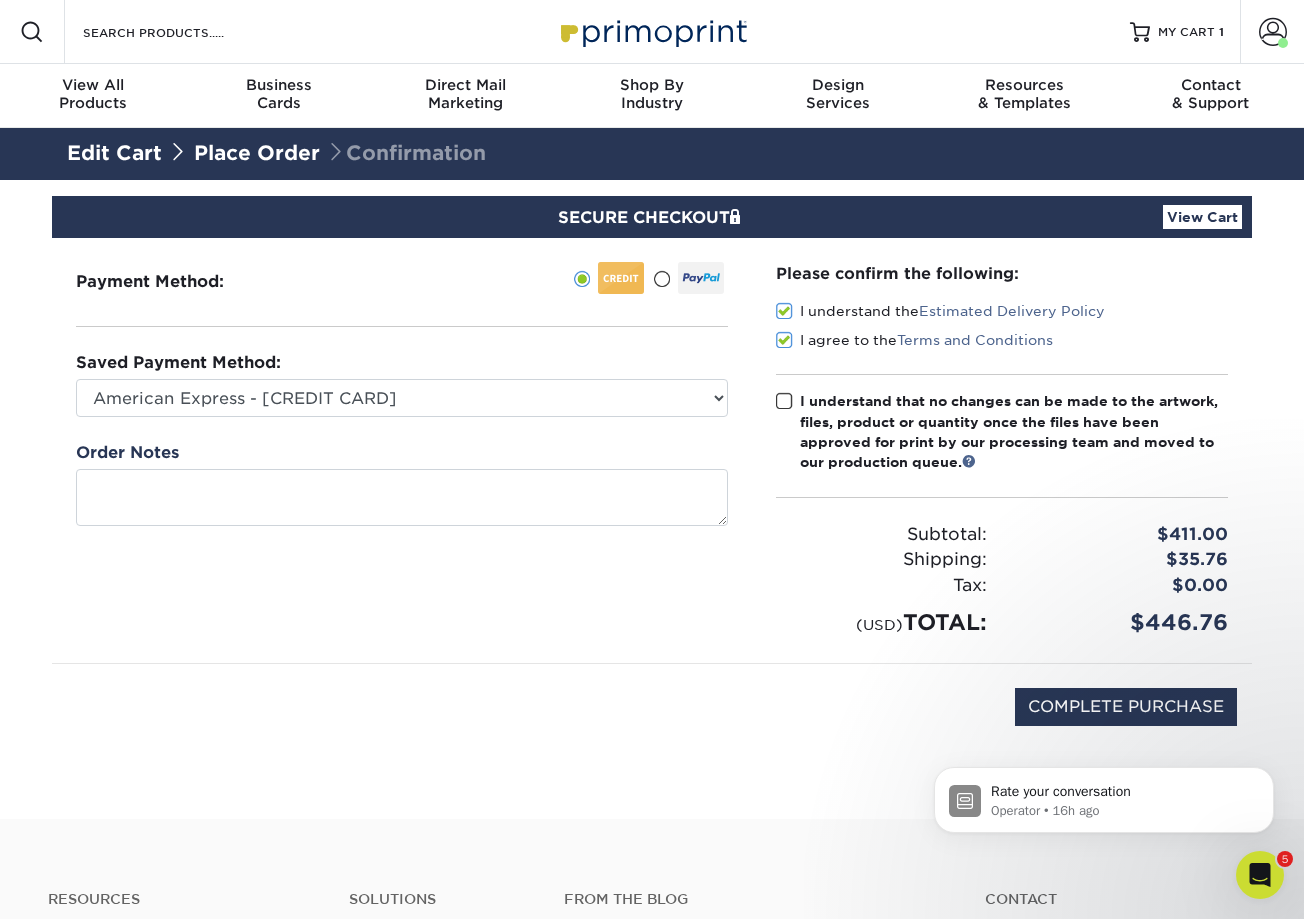 scroll, scrollTop: 0, scrollLeft: 0, axis: both 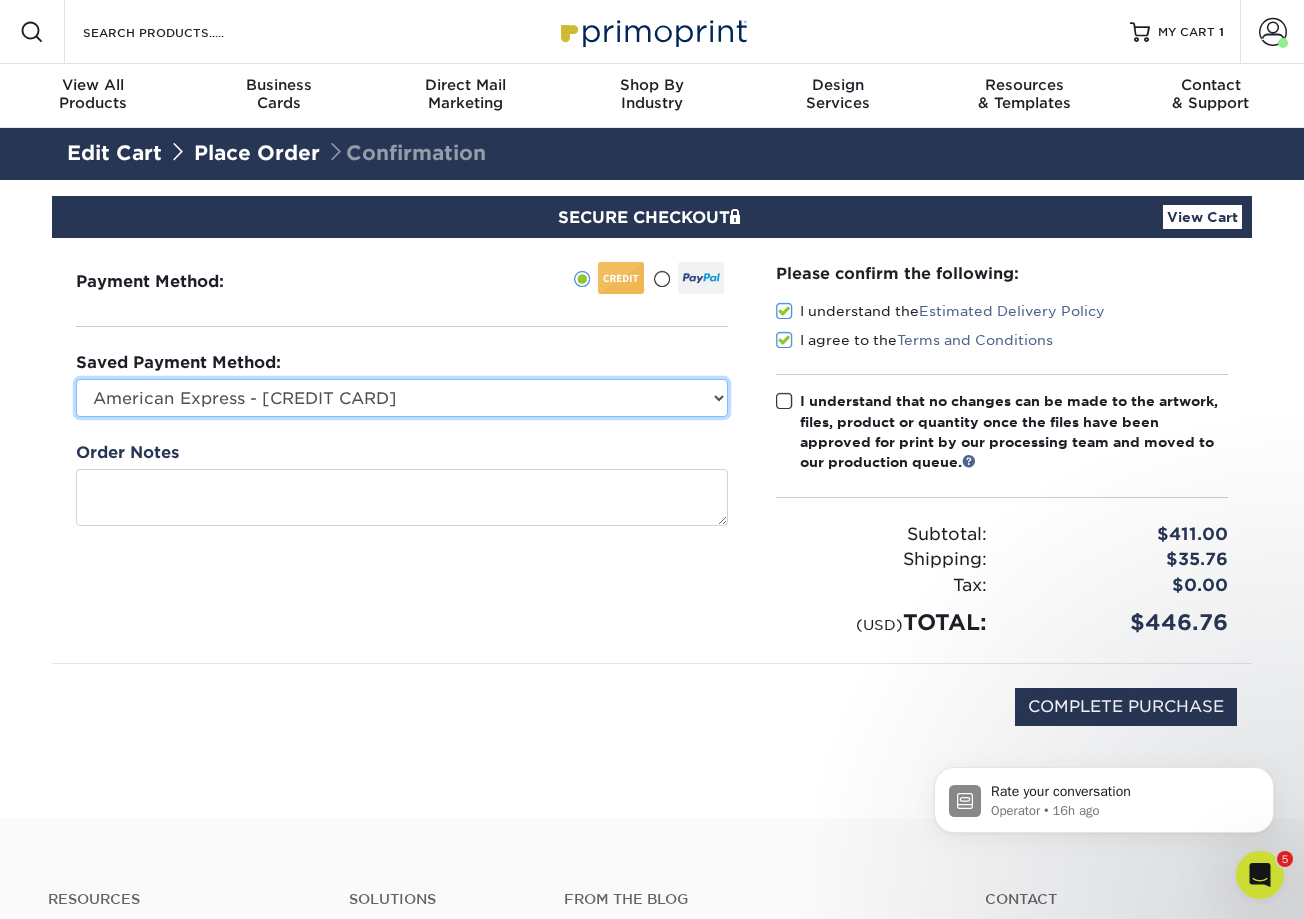 click on "American Express - XXXX2440 American Express - XXXX1715 American Express - XXXX2549 New Credit Card" at bounding box center (402, 398) 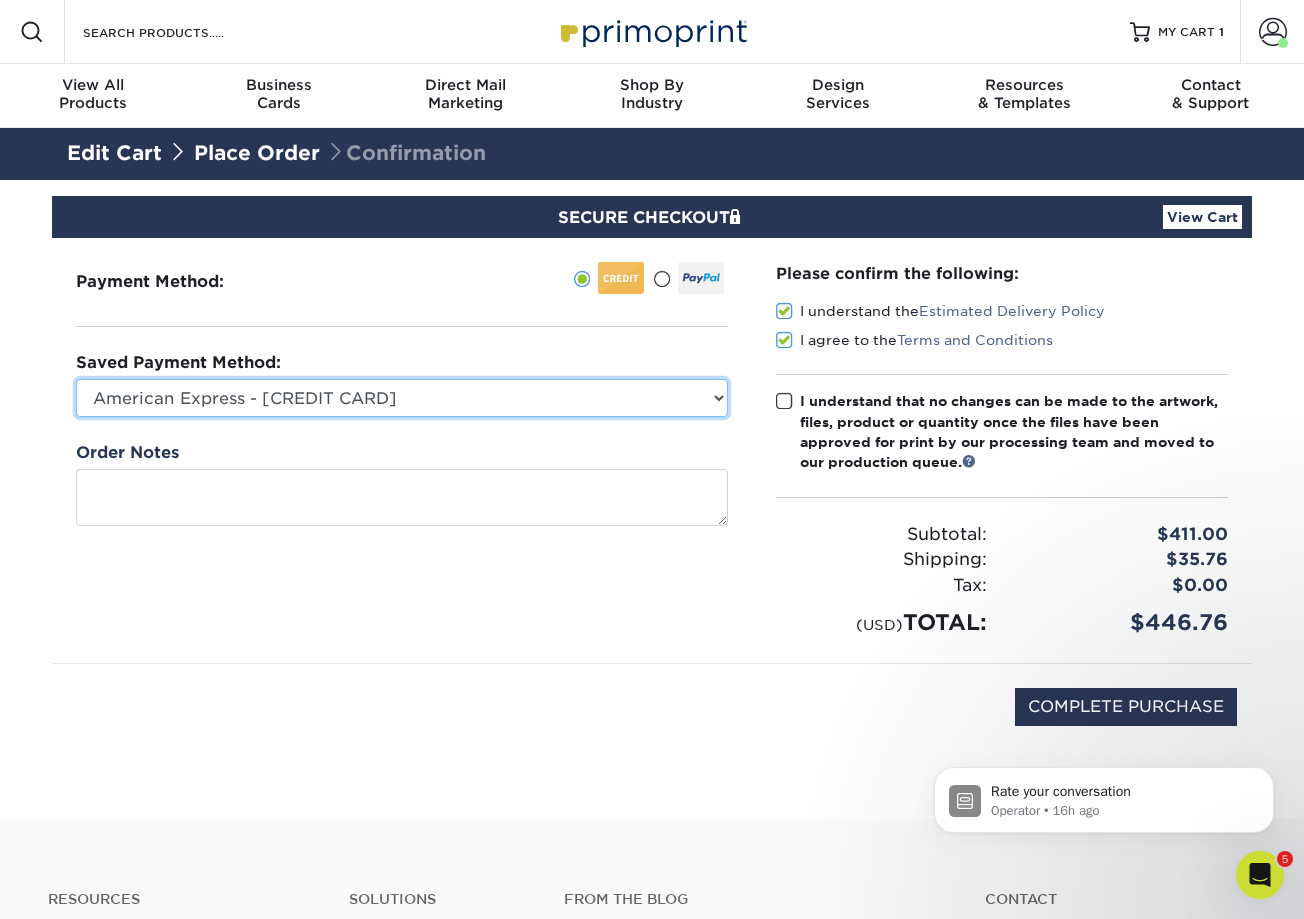 select 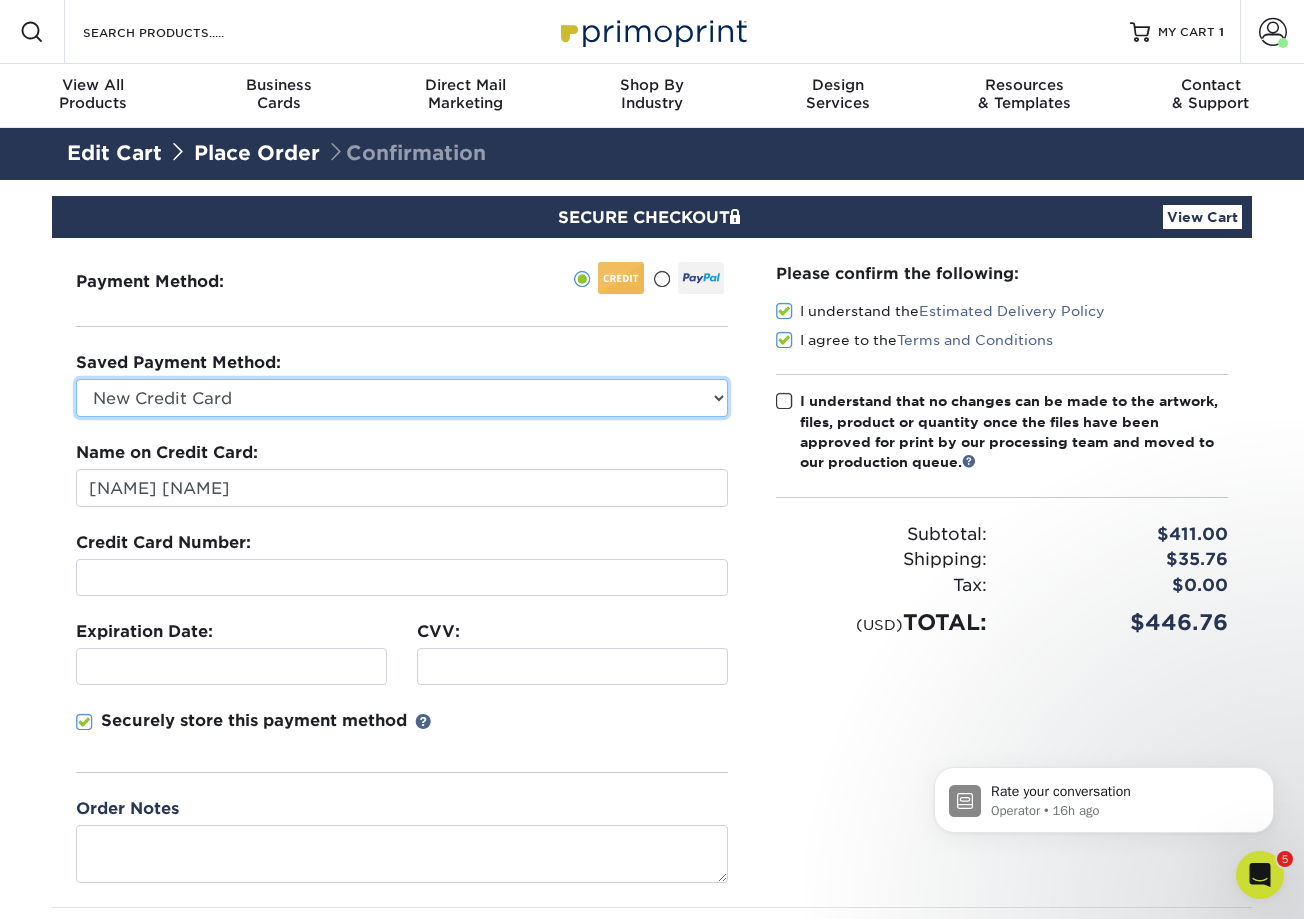 click on "American Express - XXXX2440 American Express - XXXX1715 American Express - XXXX2549 New Credit Card" at bounding box center (402, 398) 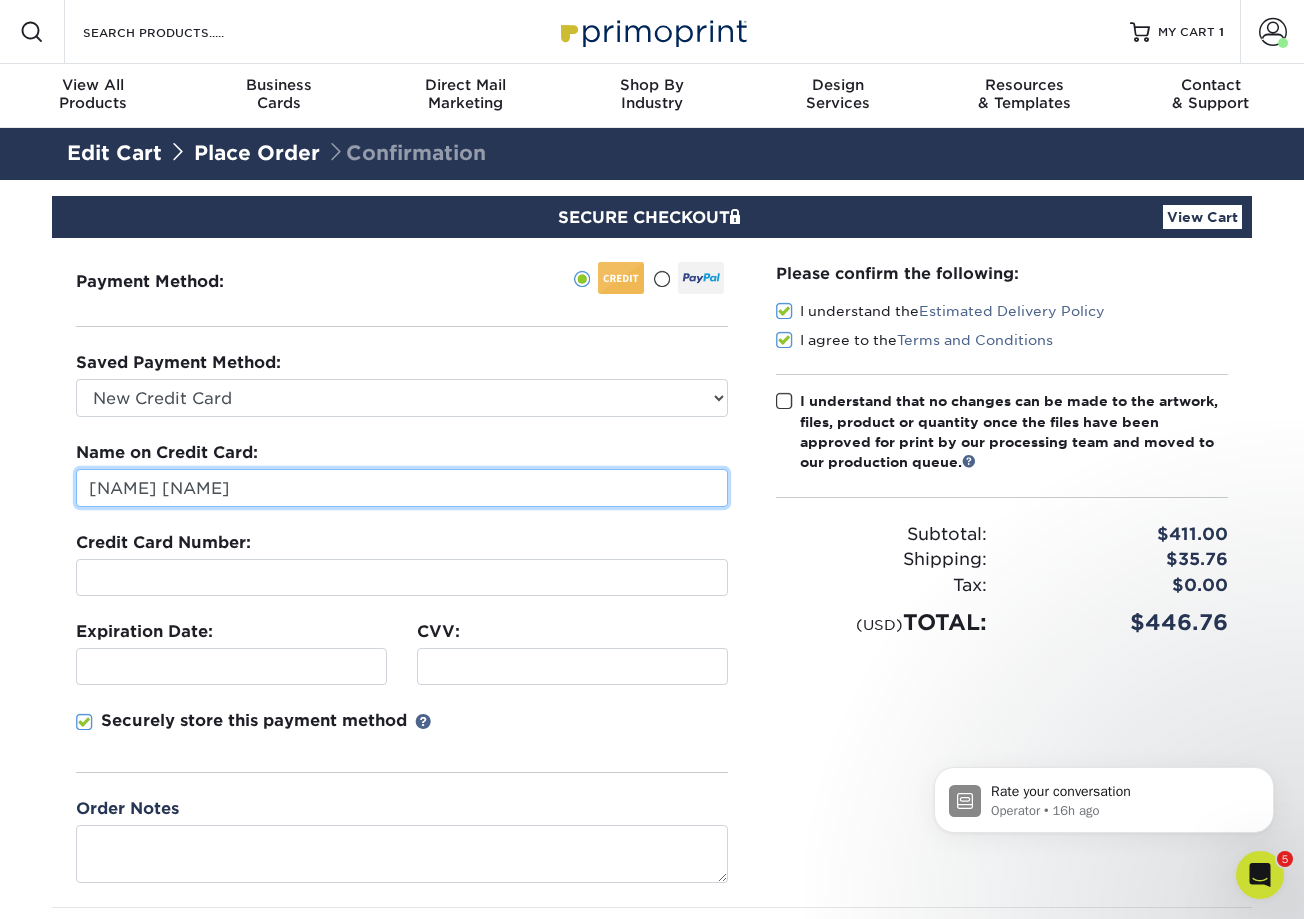 drag, startPoint x: 241, startPoint y: 490, endPoint x: 0, endPoint y: 474, distance: 241.53053 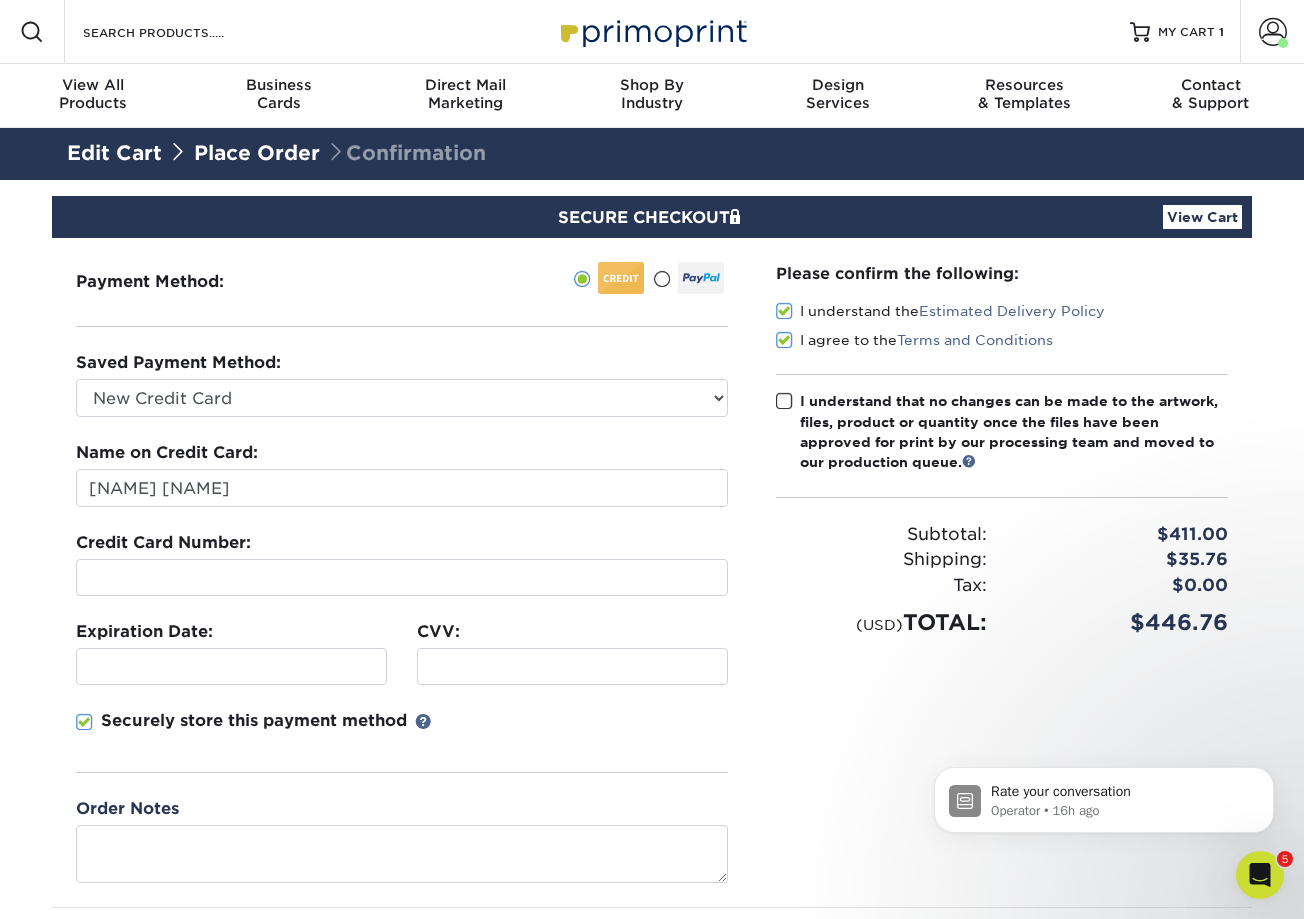 click at bounding box center [84, 722] 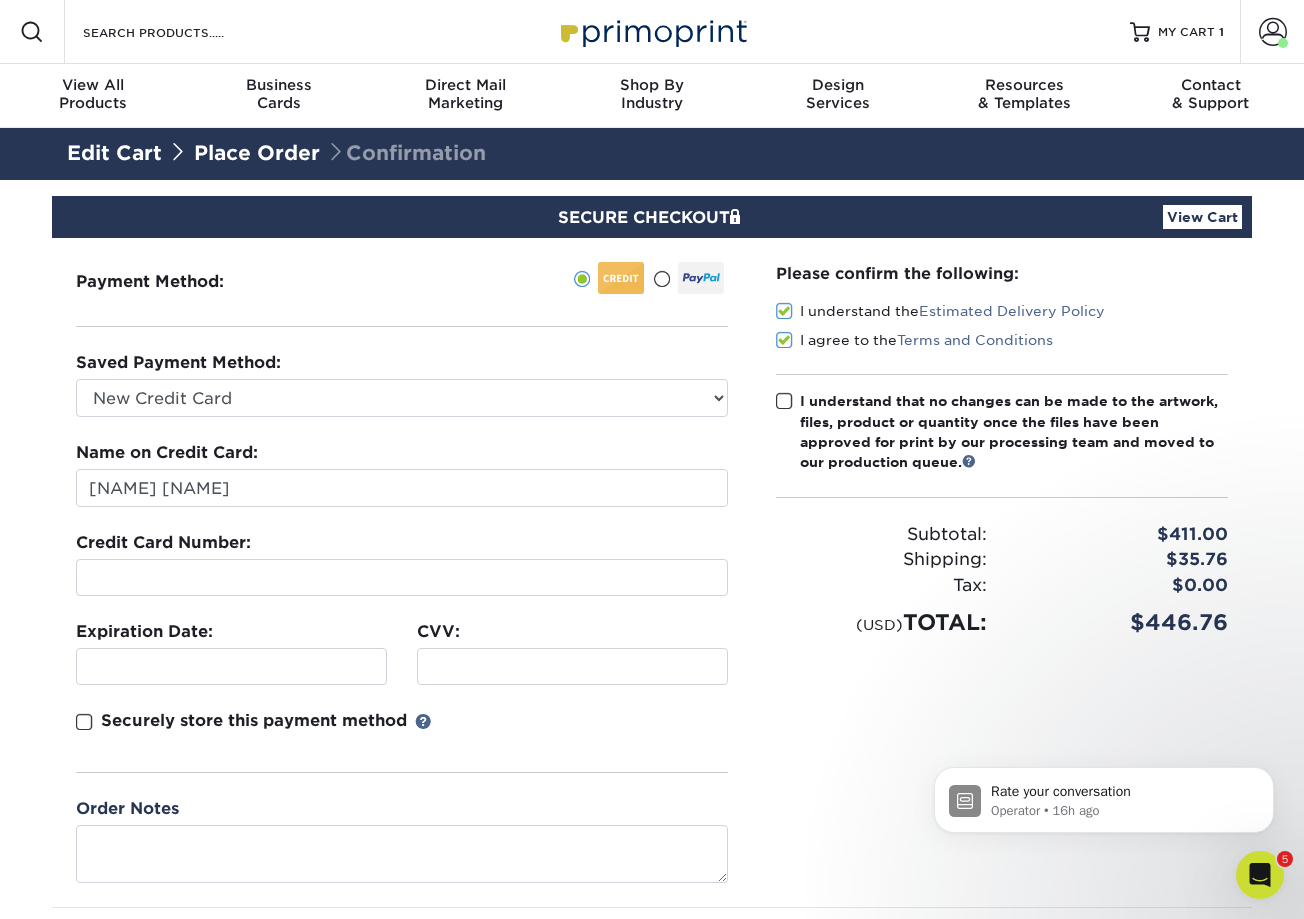 click at bounding box center [784, 401] 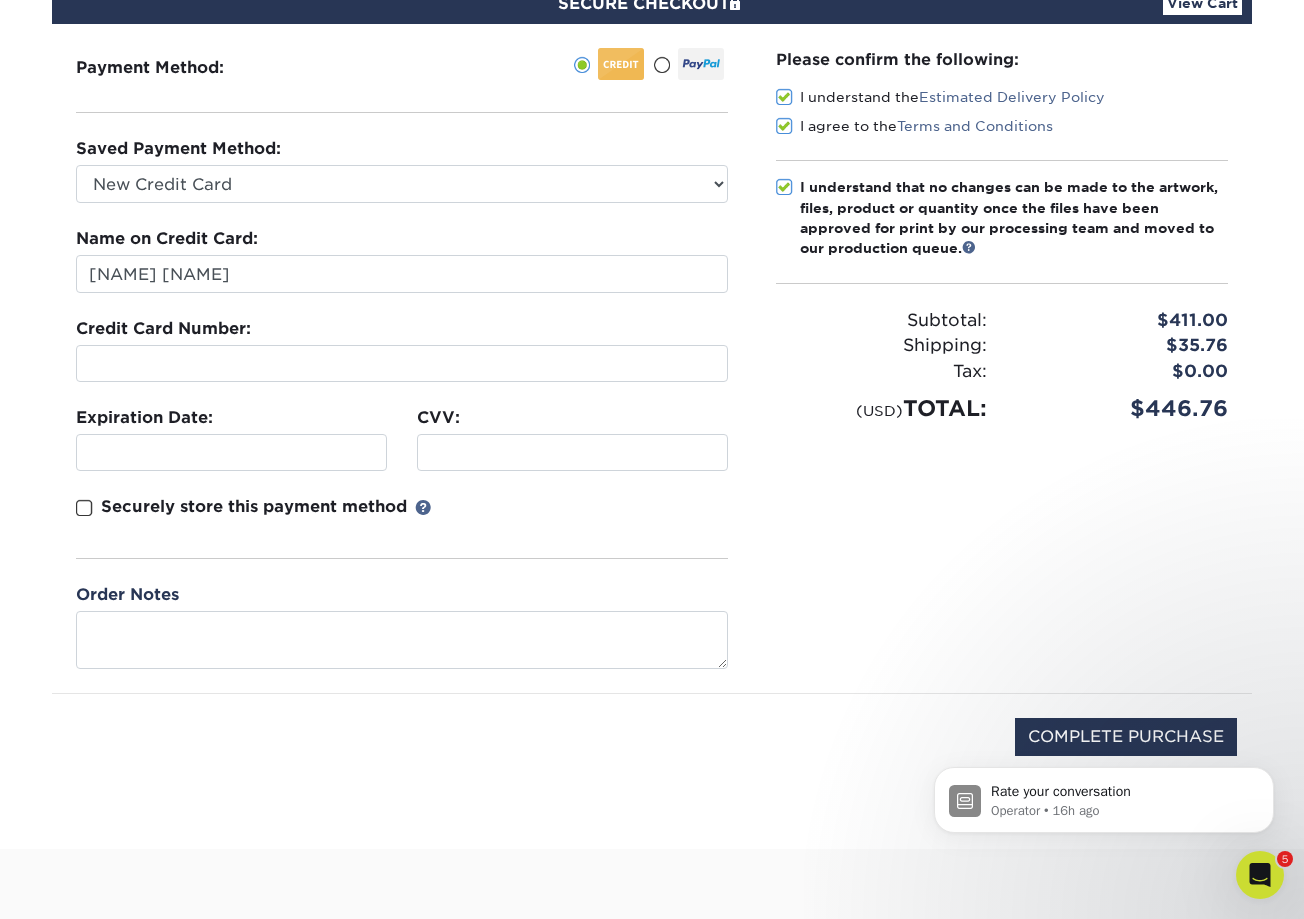 scroll, scrollTop: 221, scrollLeft: 0, axis: vertical 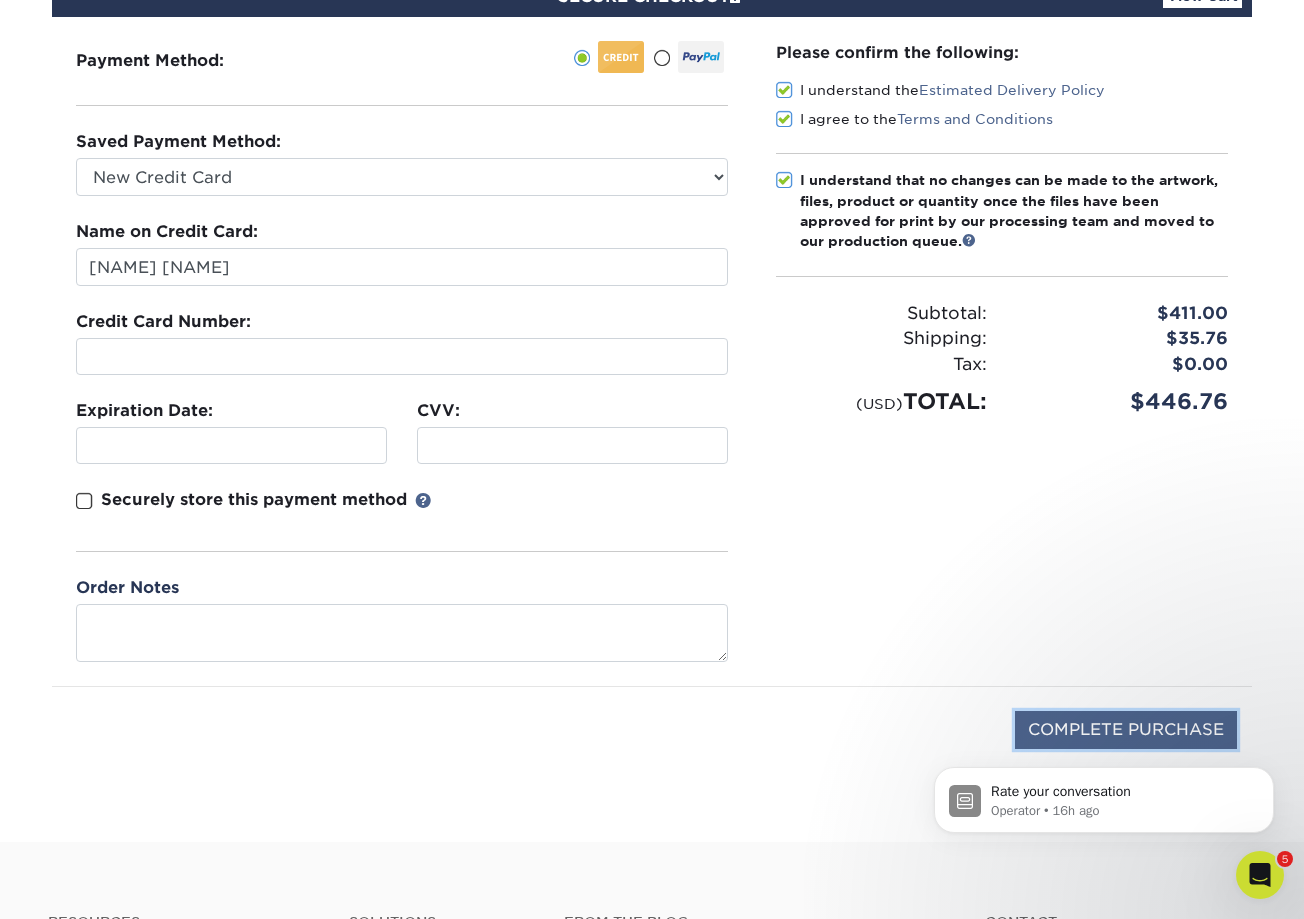 click on "COMPLETE PURCHASE" at bounding box center [1126, 730] 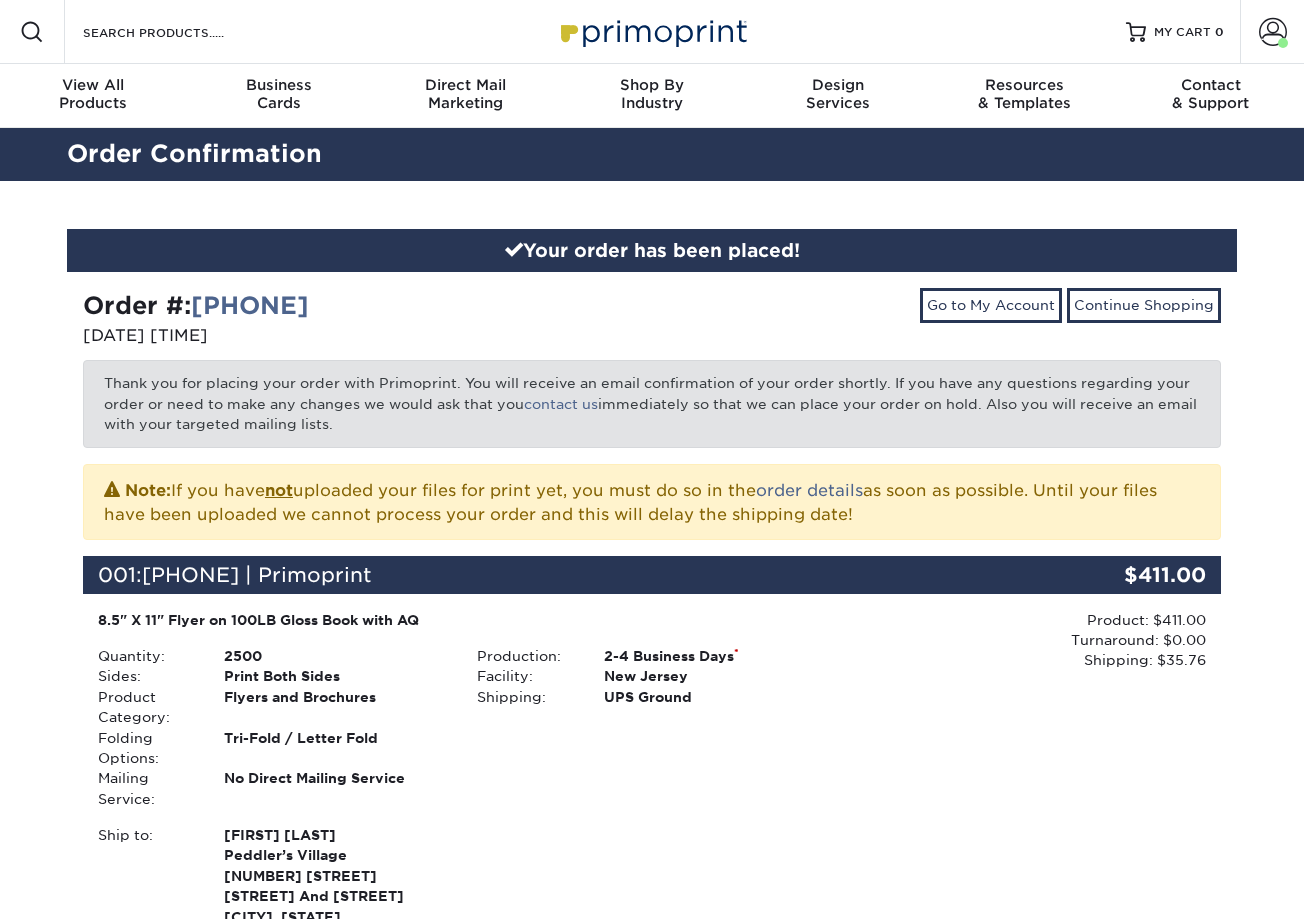 scroll, scrollTop: 0, scrollLeft: 0, axis: both 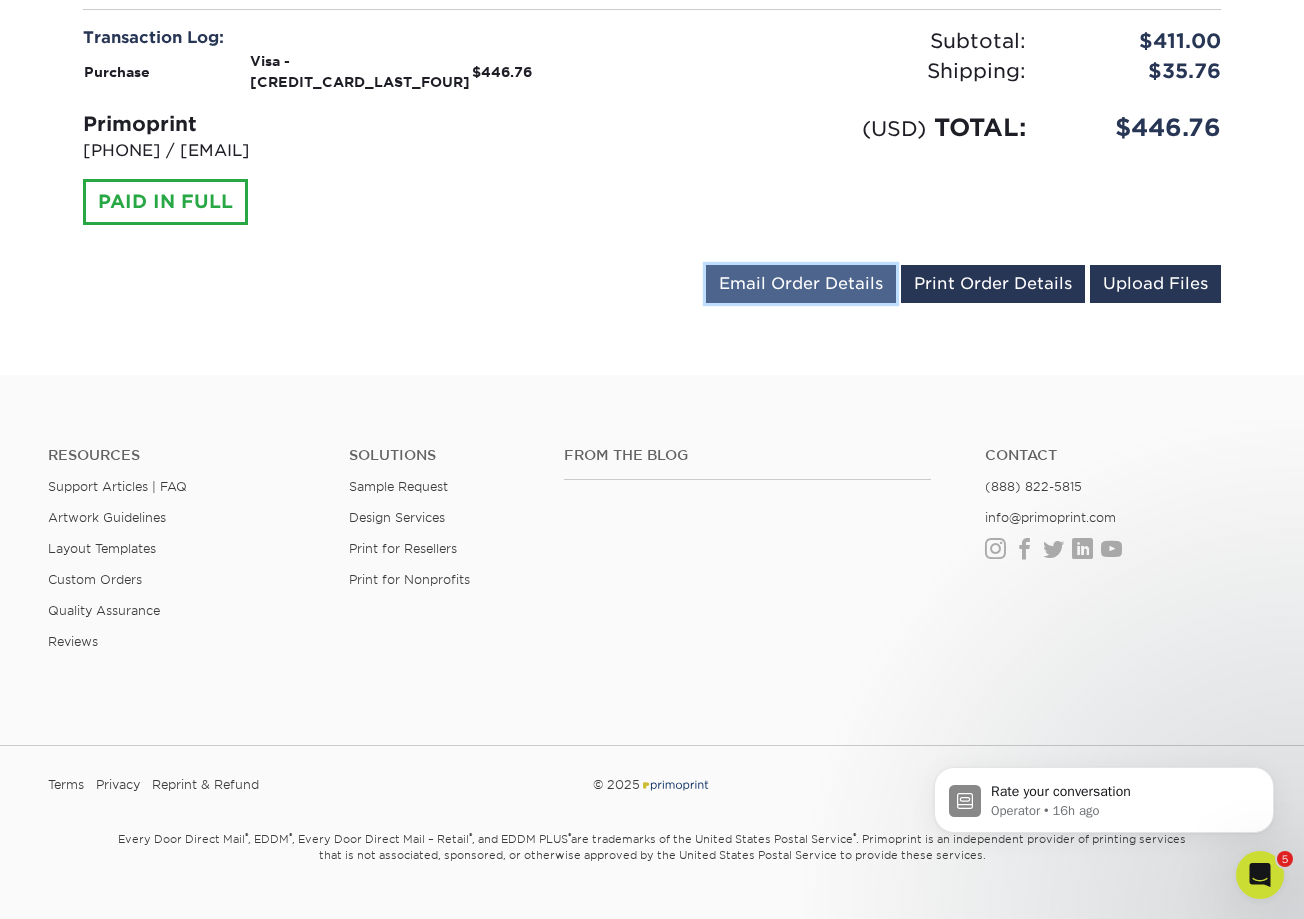 click on "Email Order Details" at bounding box center (801, 284) 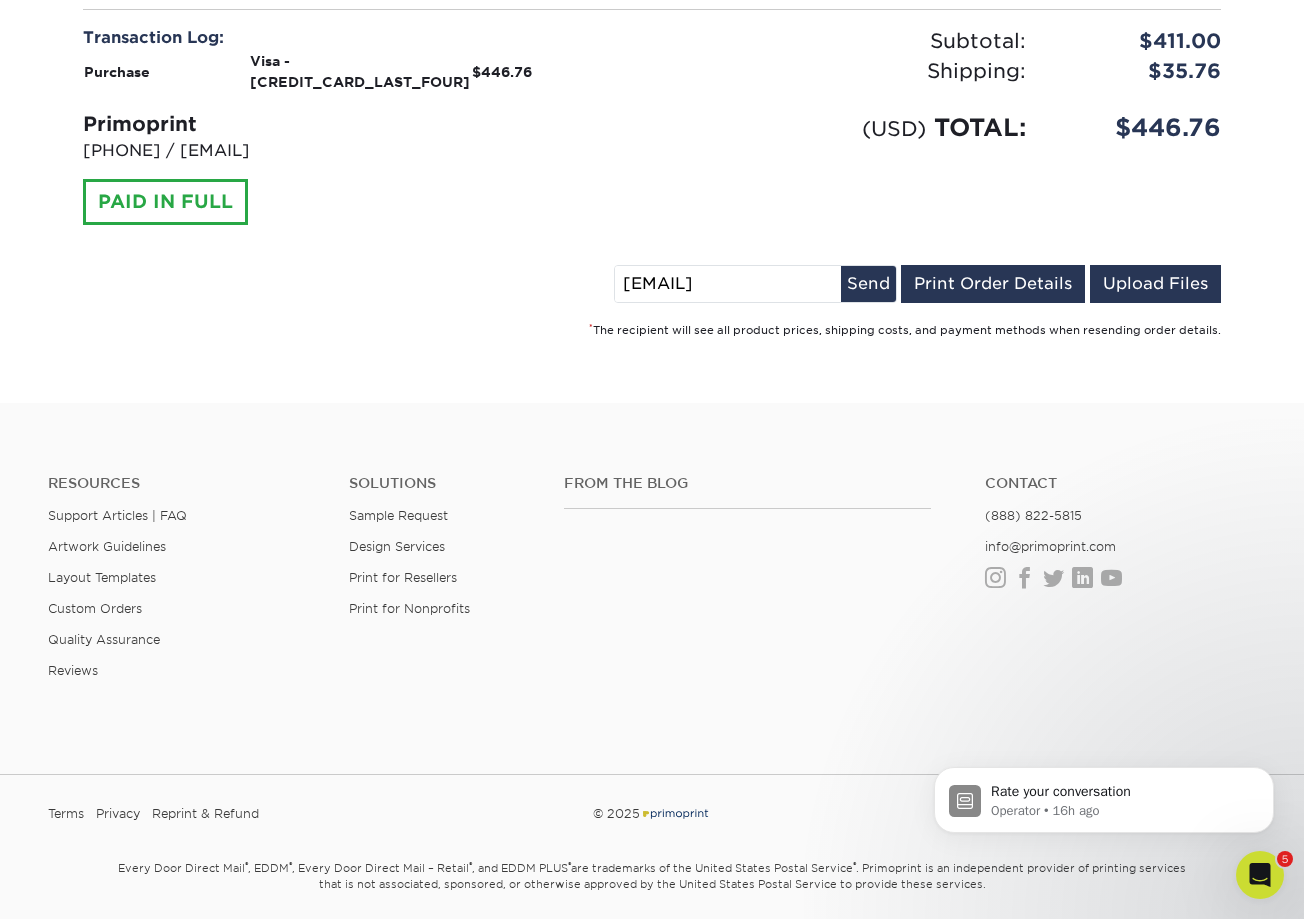 drag, startPoint x: 686, startPoint y: 241, endPoint x: 513, endPoint y: 233, distance: 173.18488 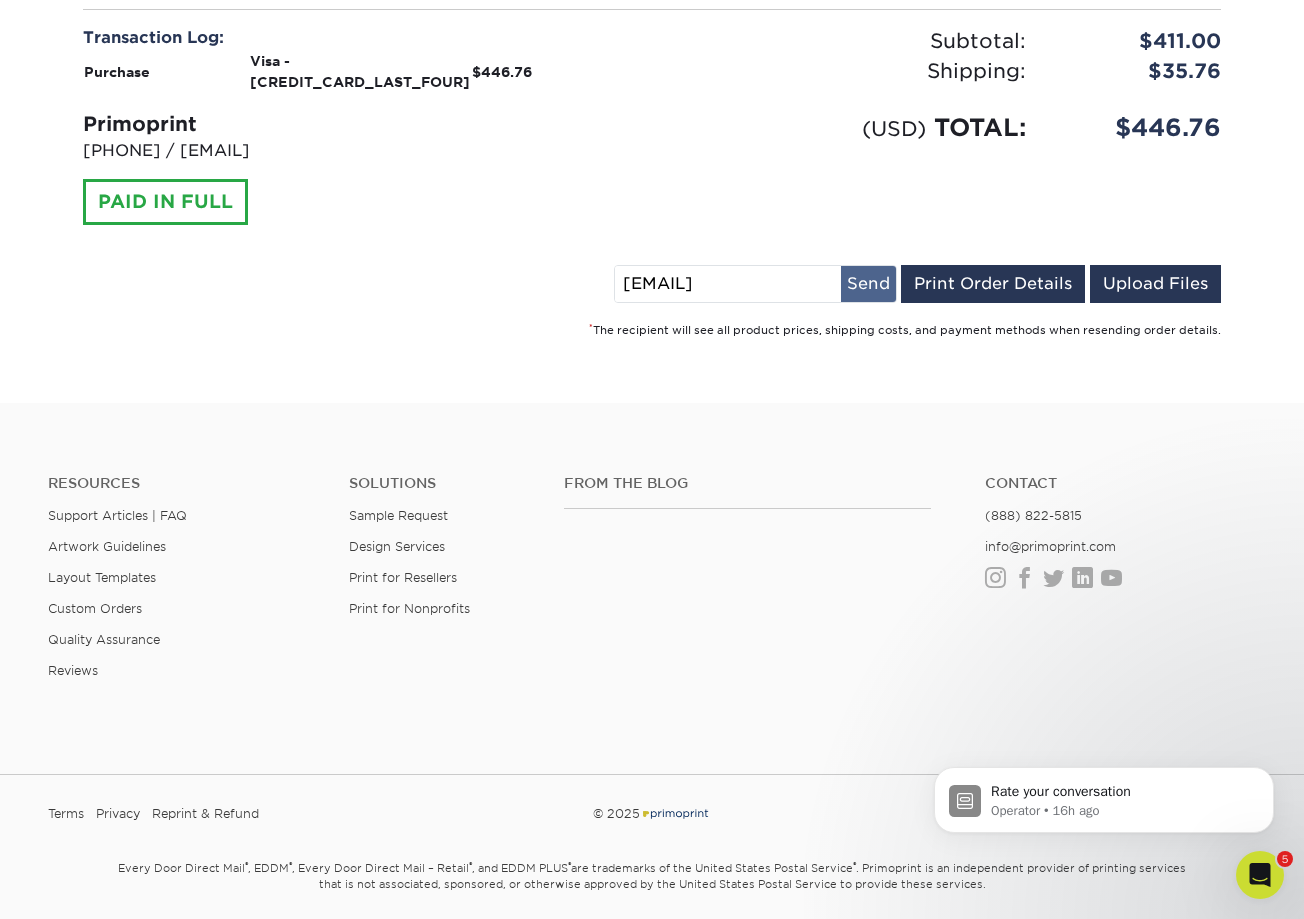 type on "[EMAIL]" 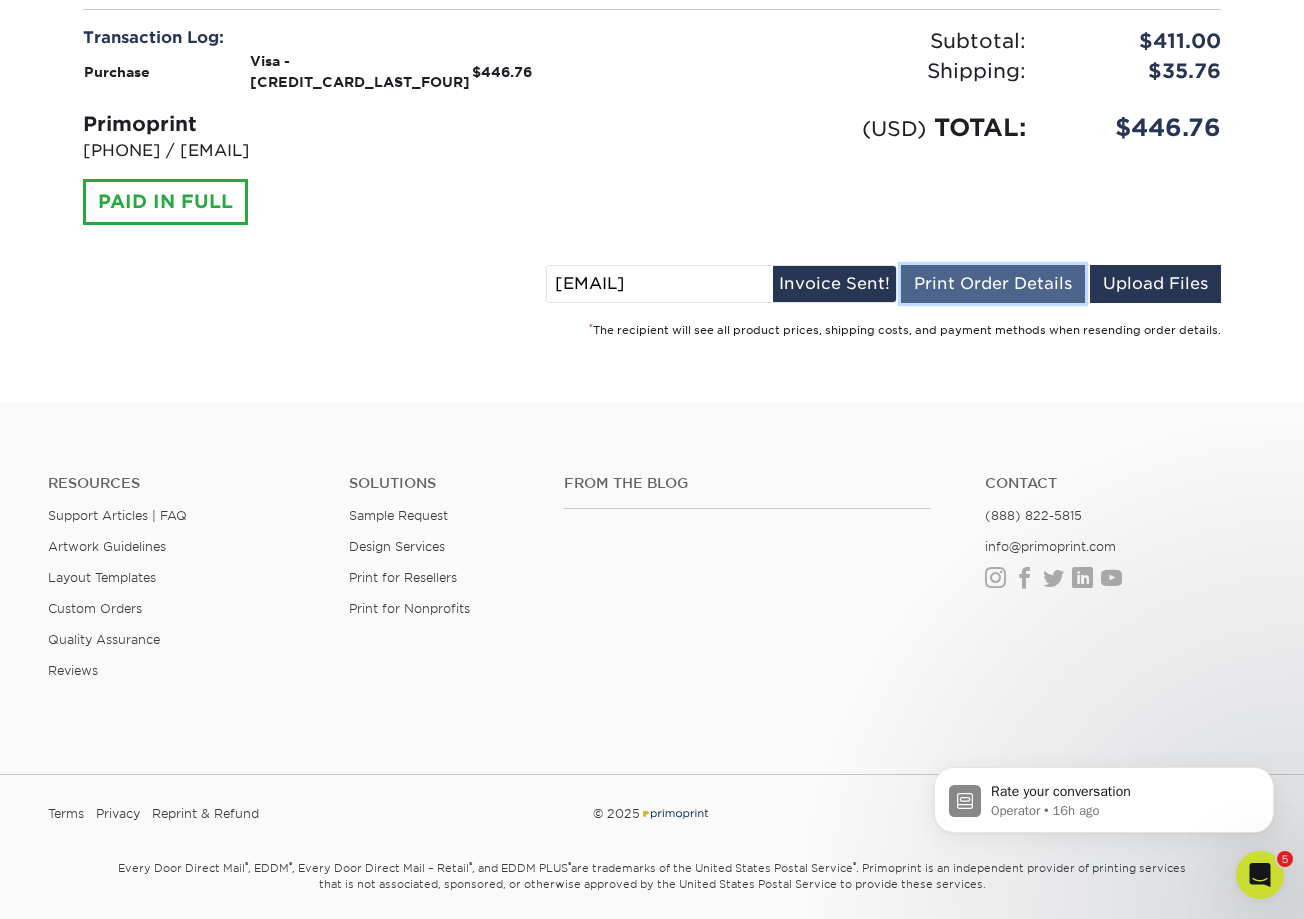 click on "Print Order Details" at bounding box center [993, 284] 